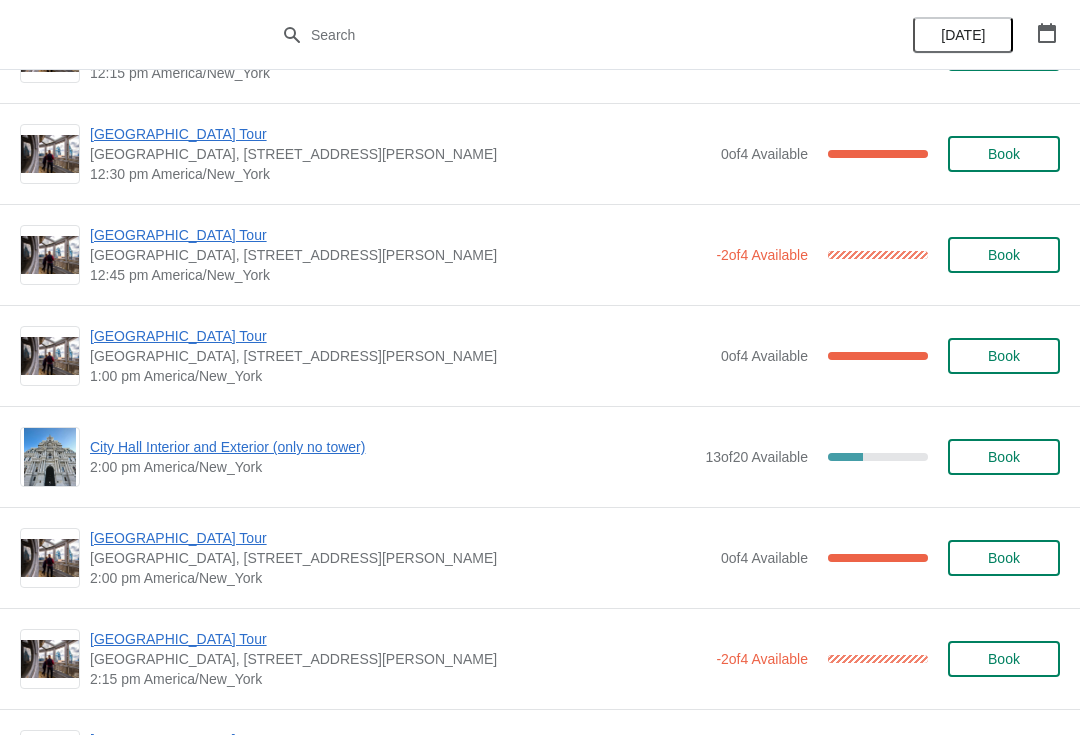 scroll, scrollTop: 1274, scrollLeft: 0, axis: vertical 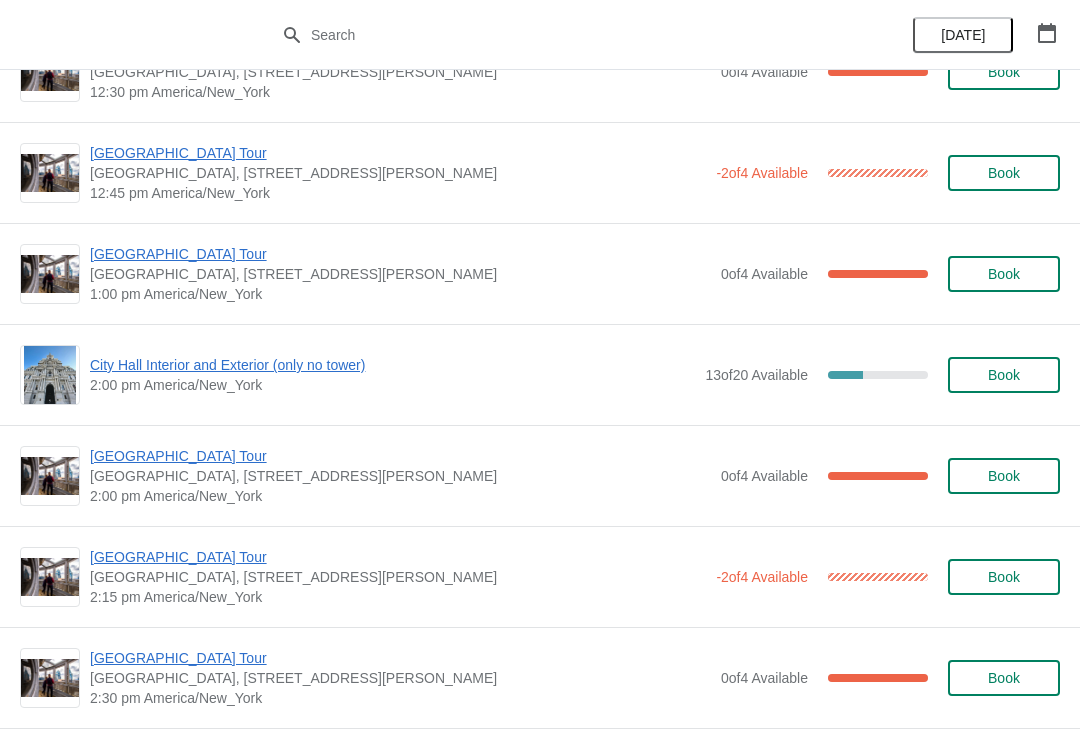 click on "[GEOGRAPHIC_DATA] Tour" at bounding box center (398, 557) 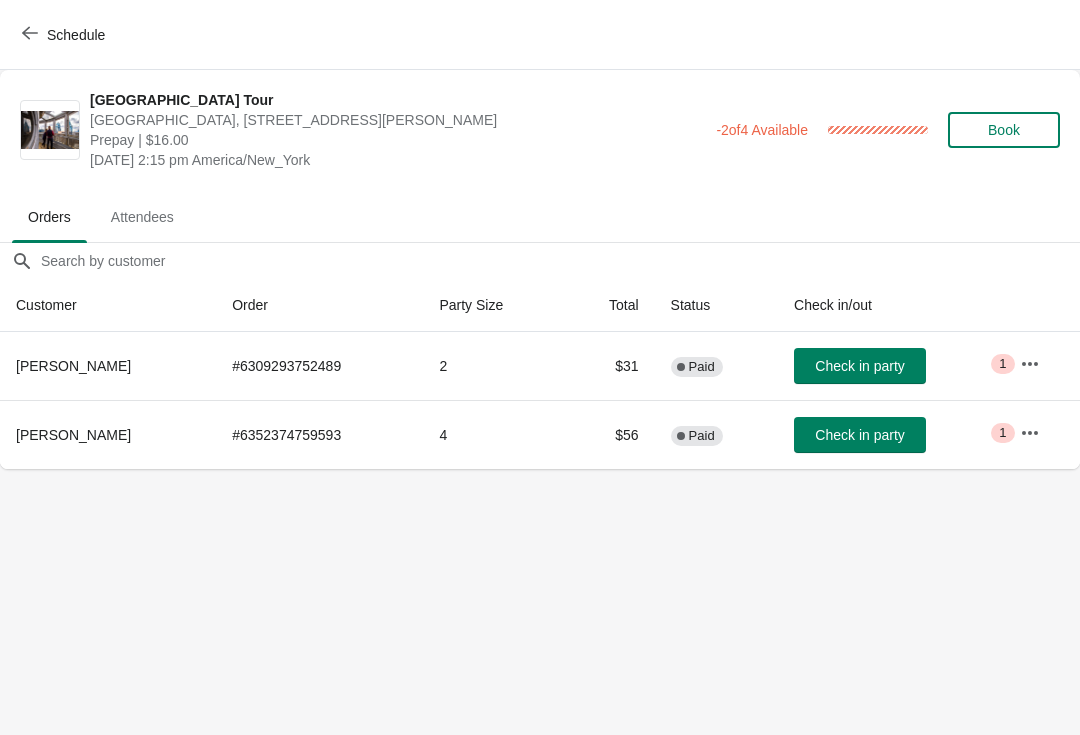 click 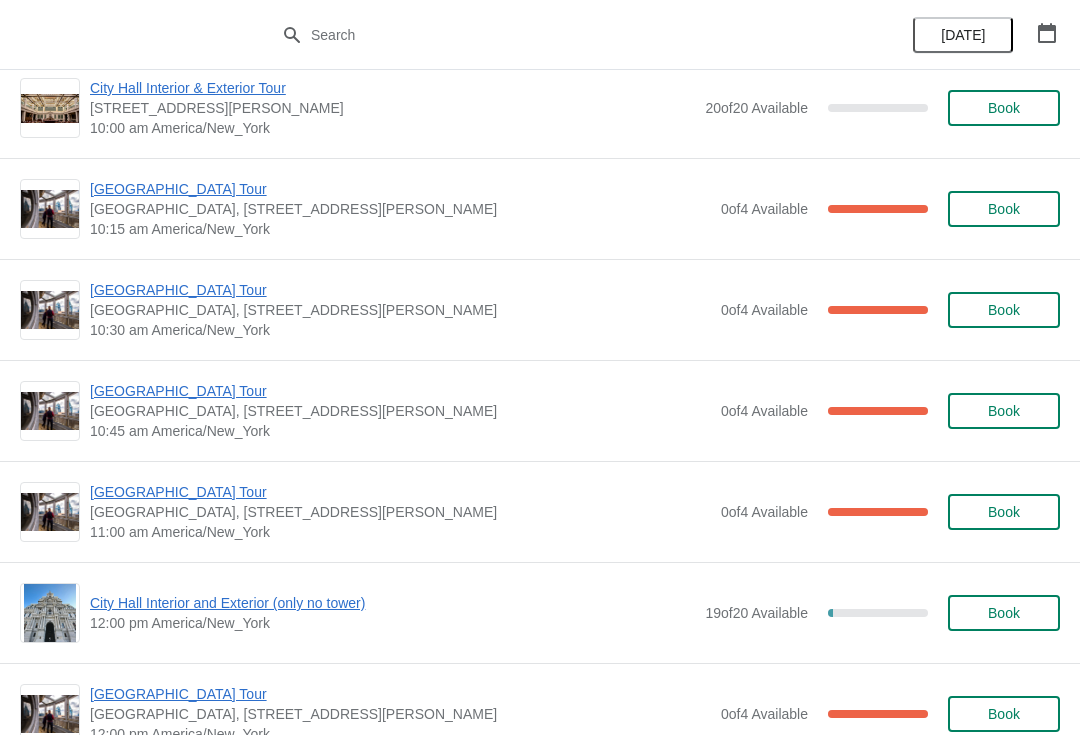 scroll, scrollTop: 335, scrollLeft: 0, axis: vertical 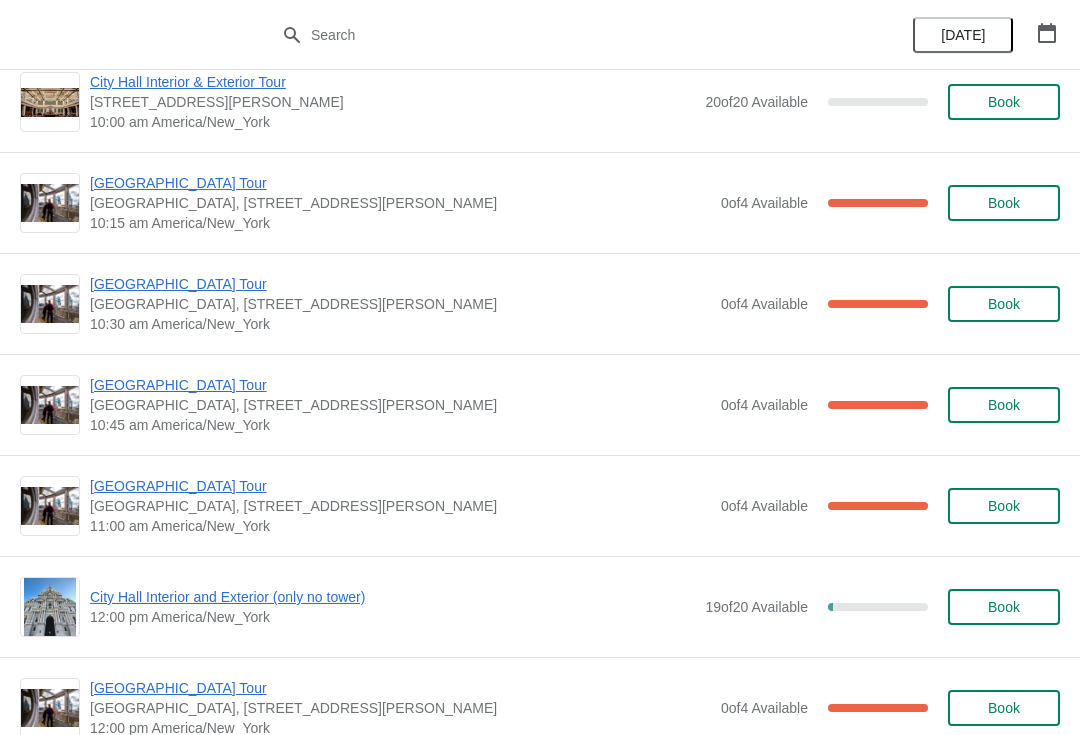 click on "[GEOGRAPHIC_DATA] Tour" at bounding box center (400, 385) 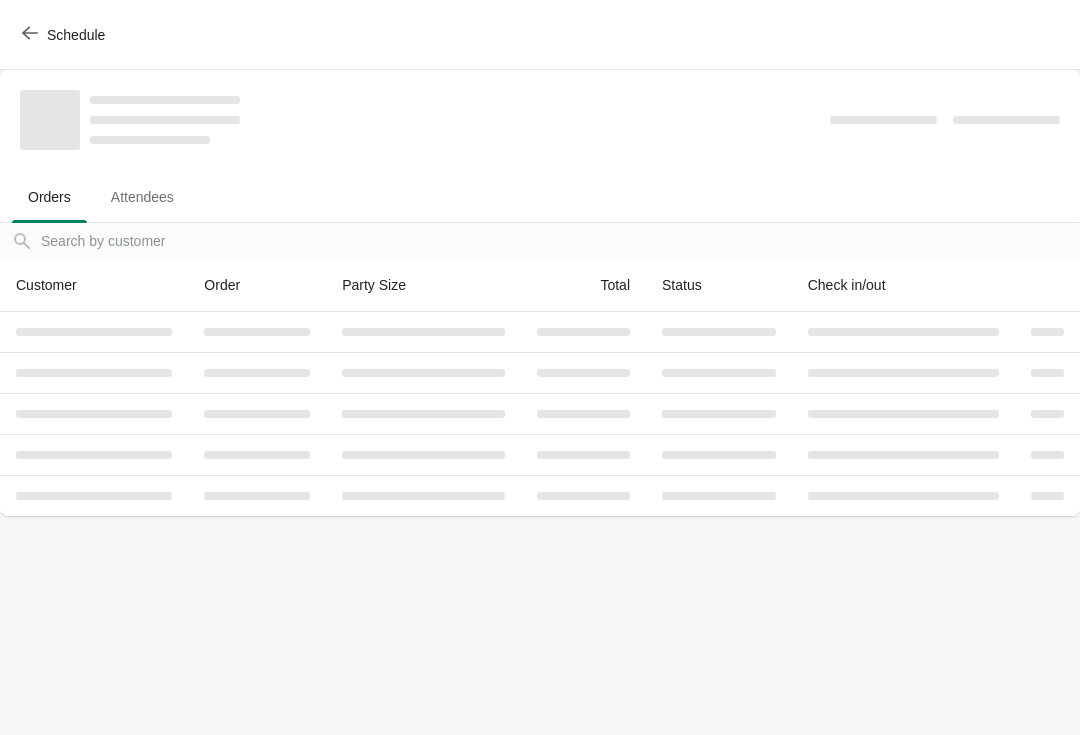 scroll, scrollTop: 0, scrollLeft: 0, axis: both 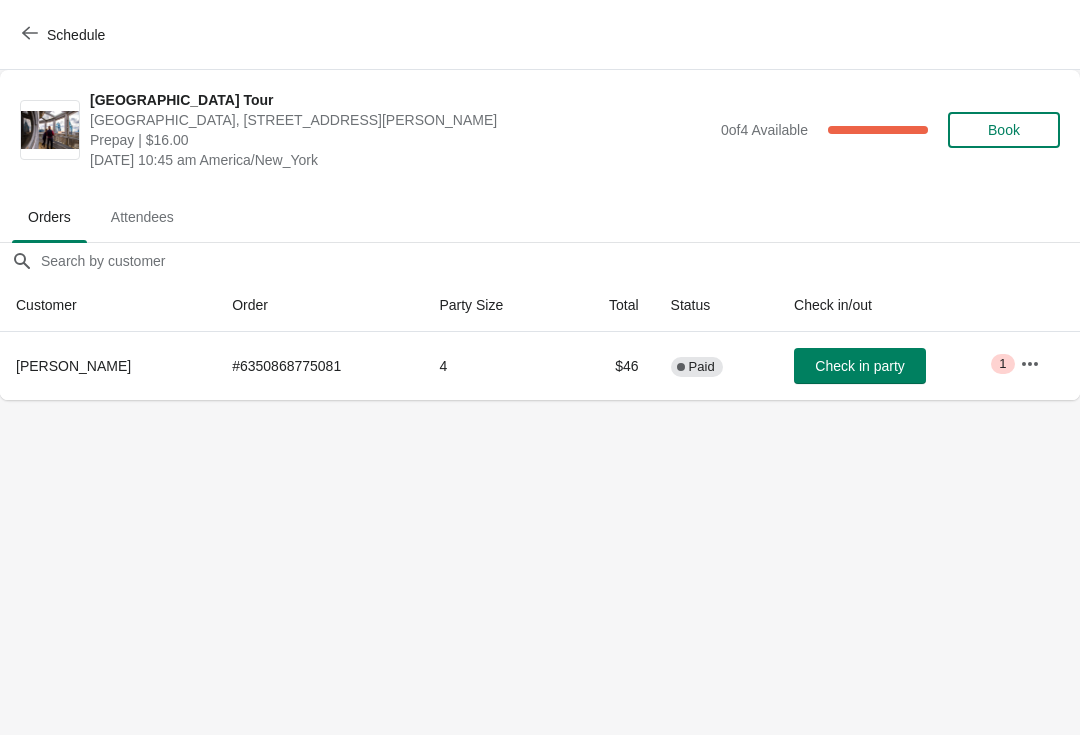 click on "Check in party" at bounding box center [859, 366] 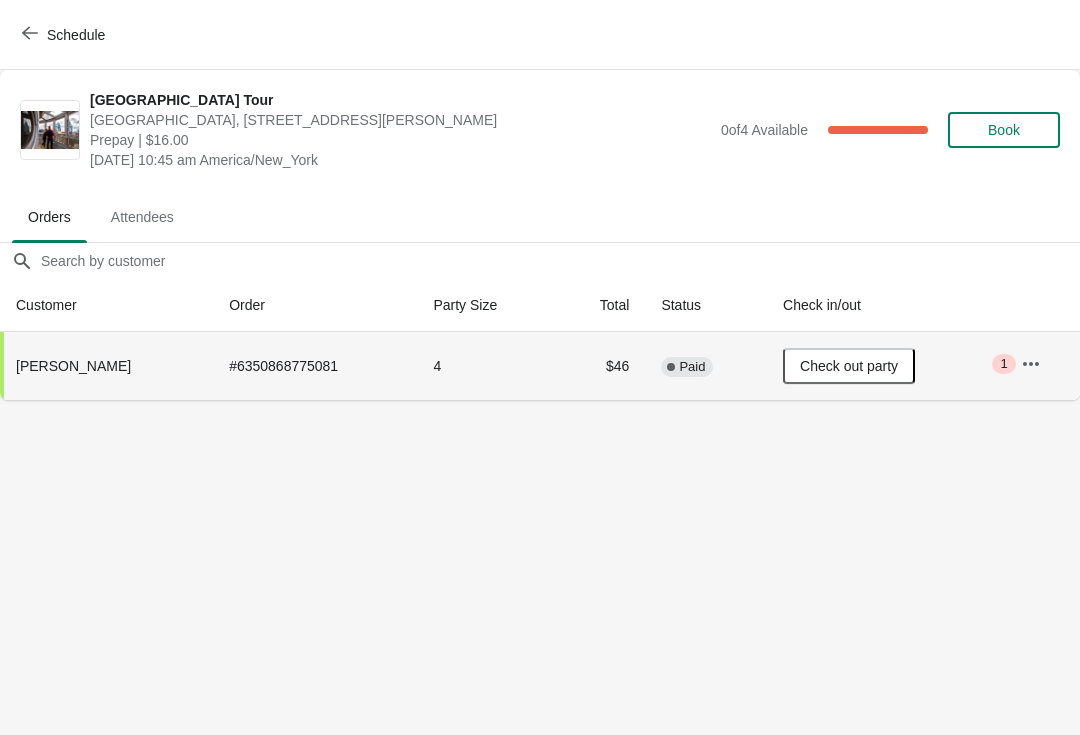 click on "Schedule" at bounding box center (65, 35) 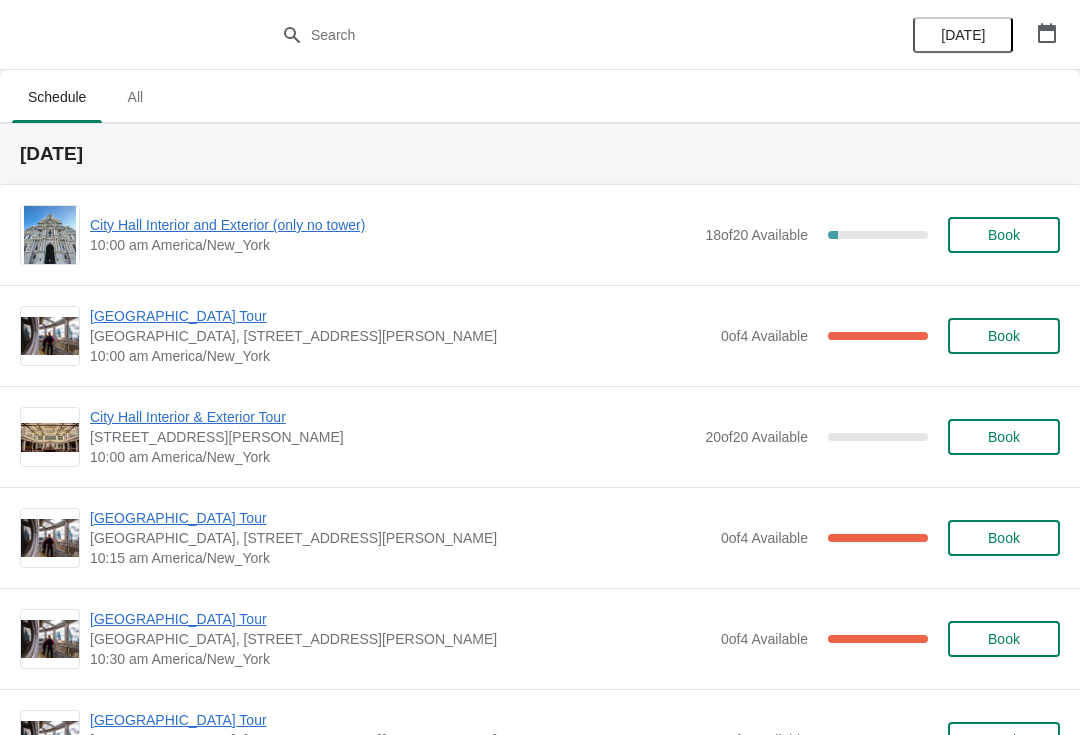 scroll, scrollTop: 0, scrollLeft: 0, axis: both 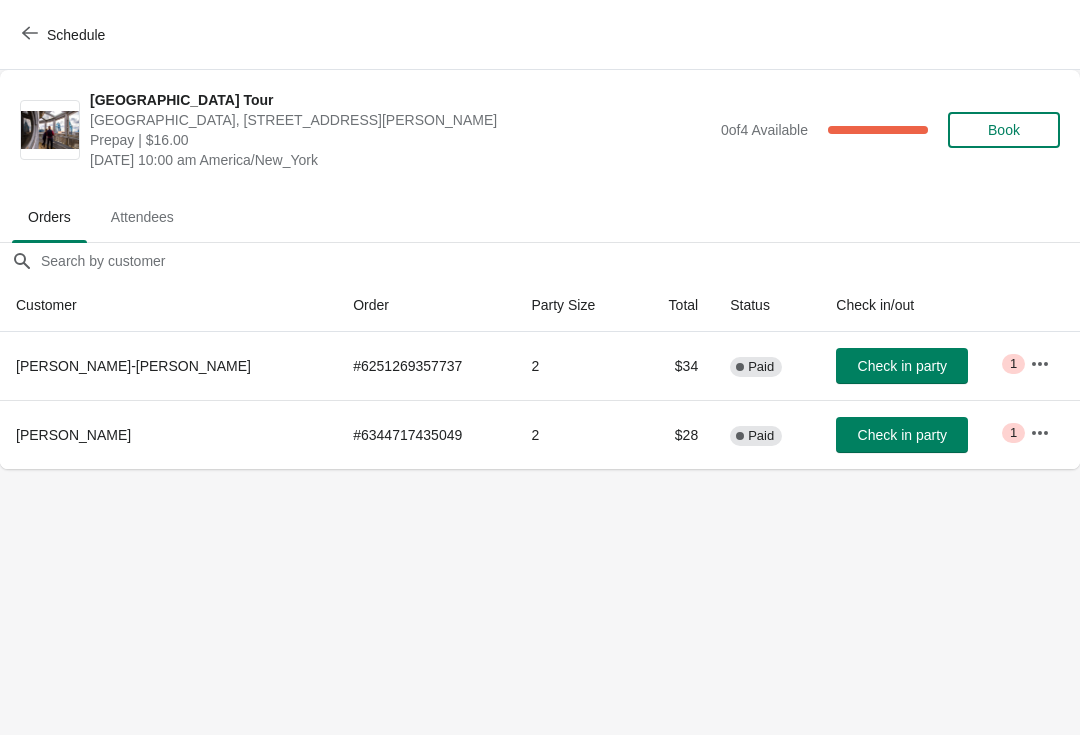 click on "Check in party" at bounding box center (902, 366) 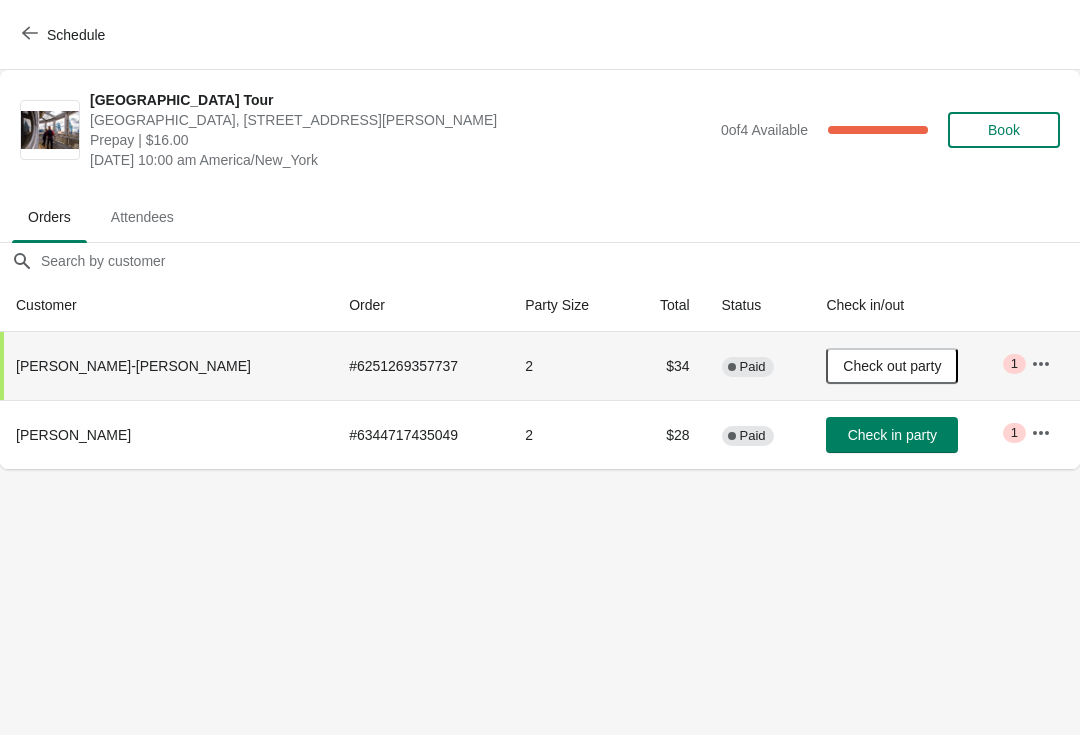 click 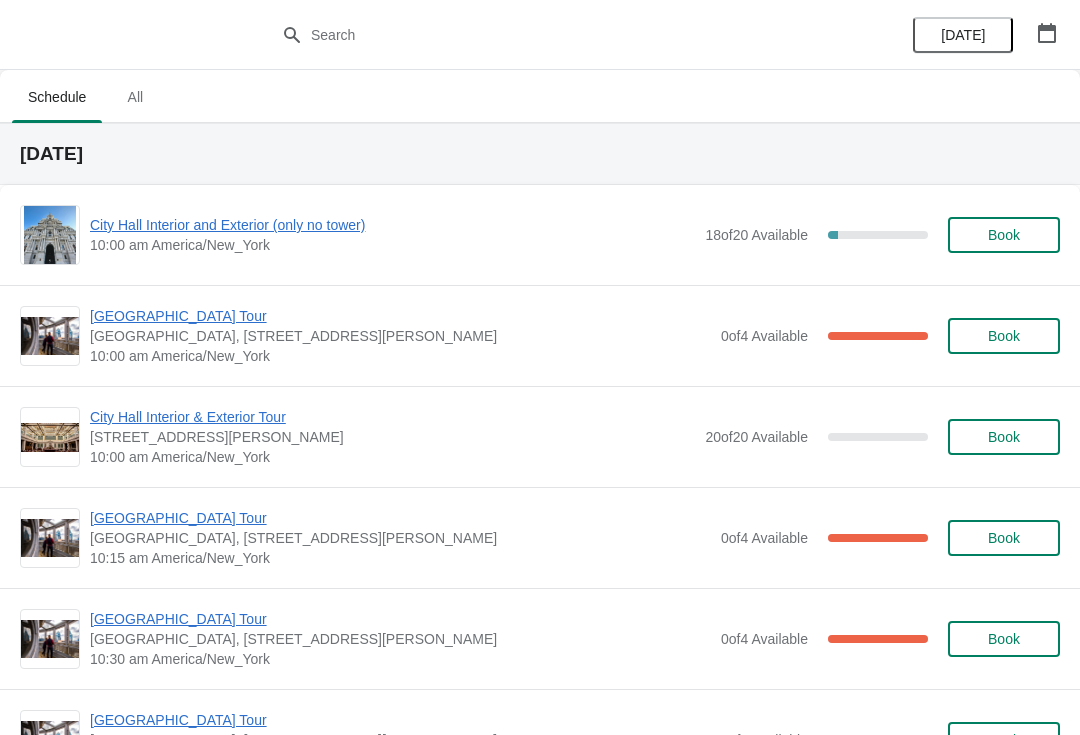 click on "City Hall Interior and Exterior (only no tower)" at bounding box center [392, 225] 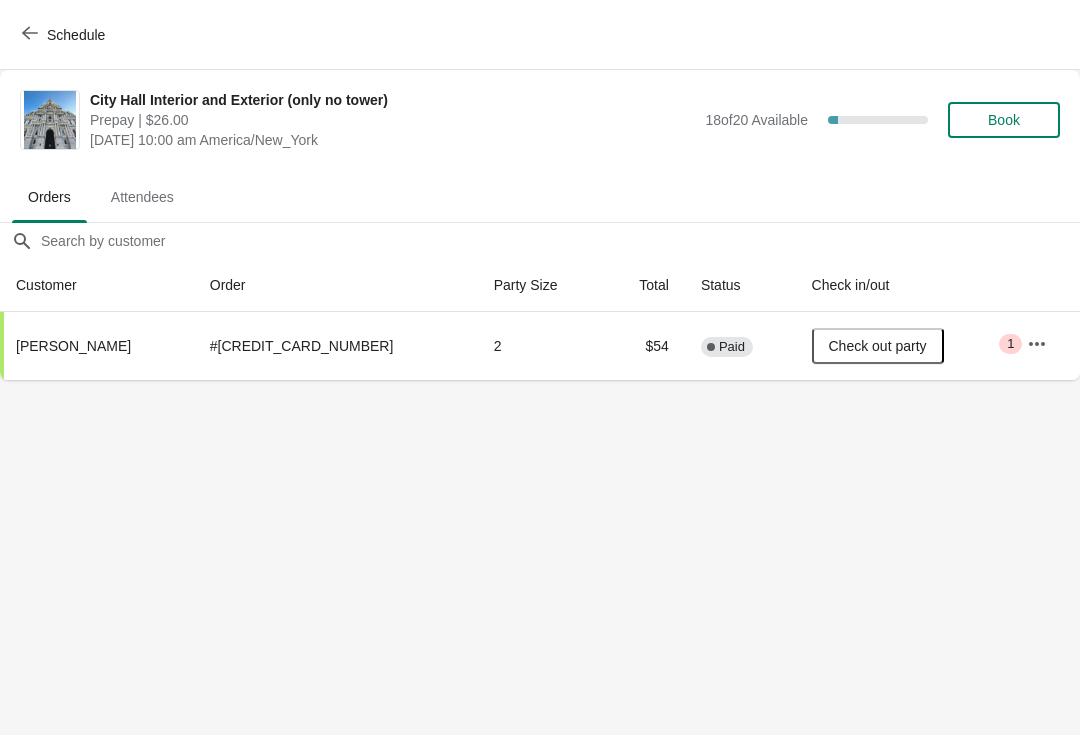click on "Schedule" at bounding box center [76, 35] 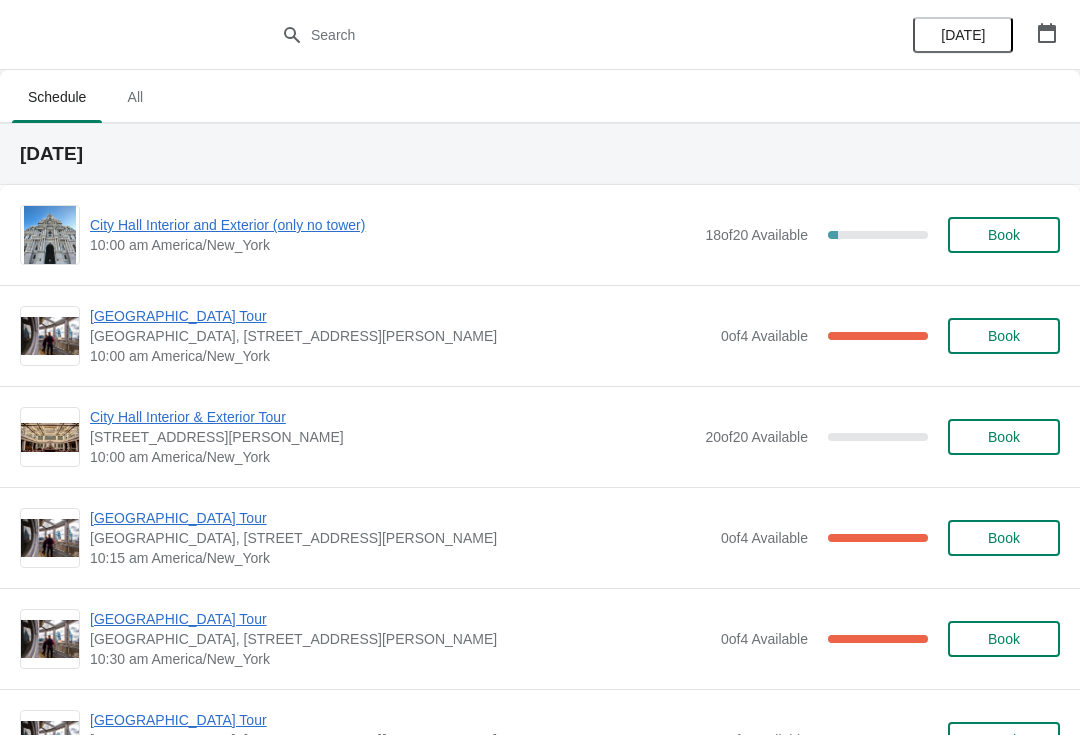 click on "[GEOGRAPHIC_DATA] Tour" at bounding box center [400, 316] 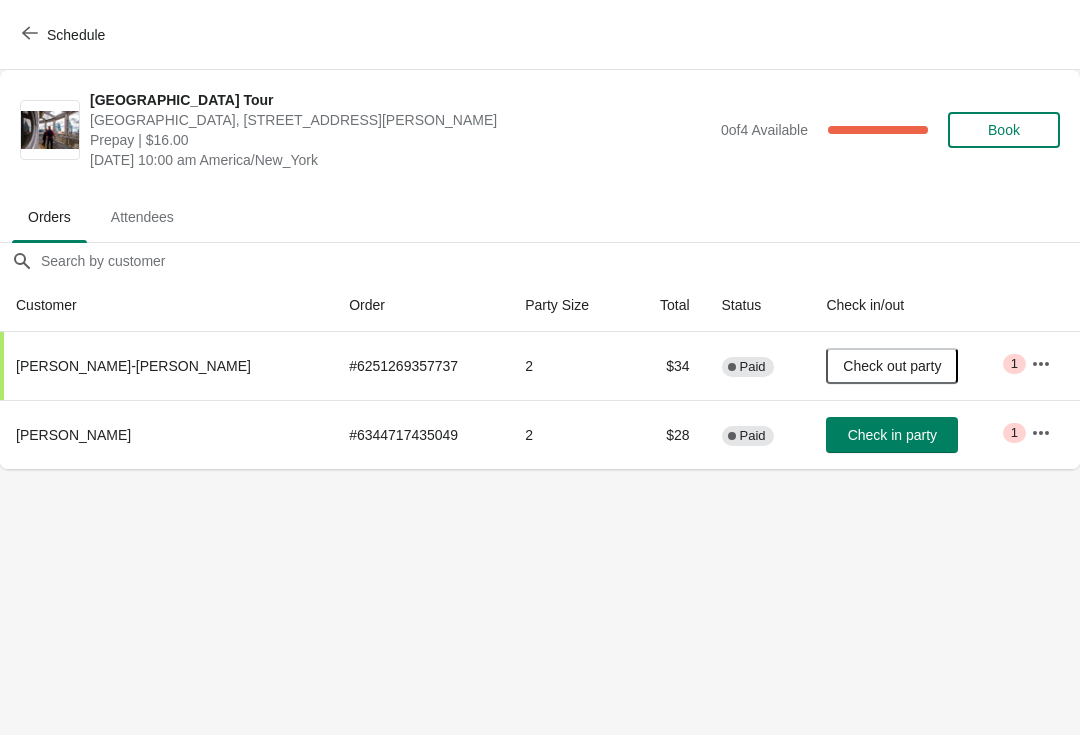 click on "Check in party" at bounding box center (892, 435) 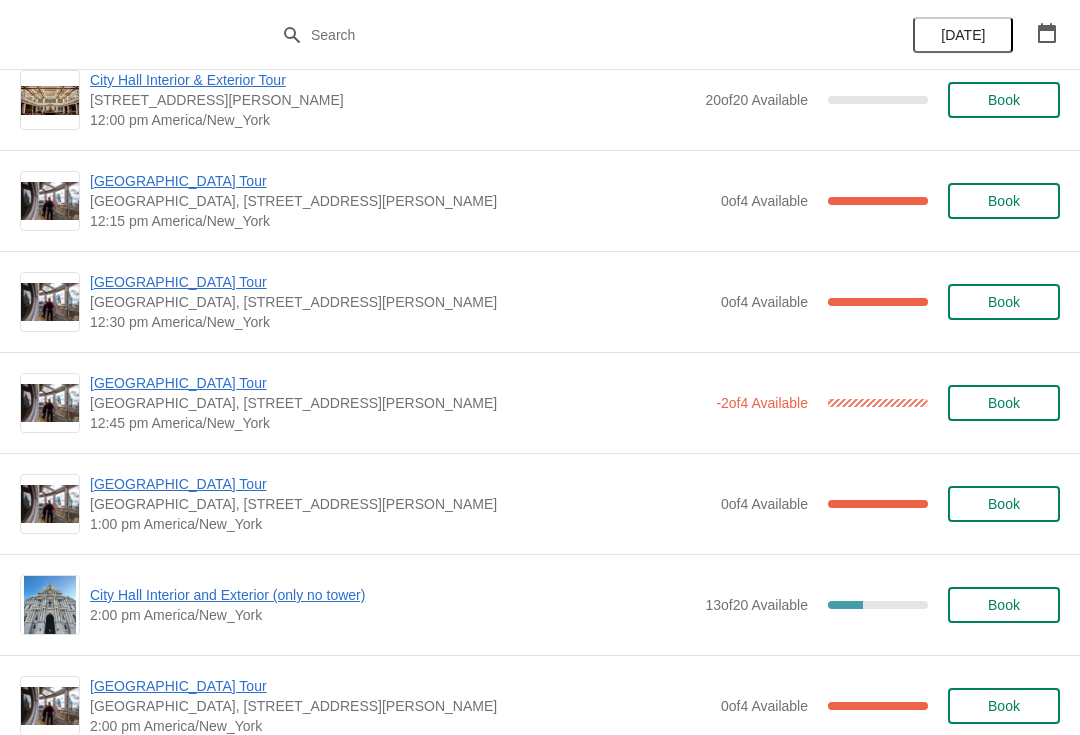 scroll, scrollTop: 1045, scrollLeft: 0, axis: vertical 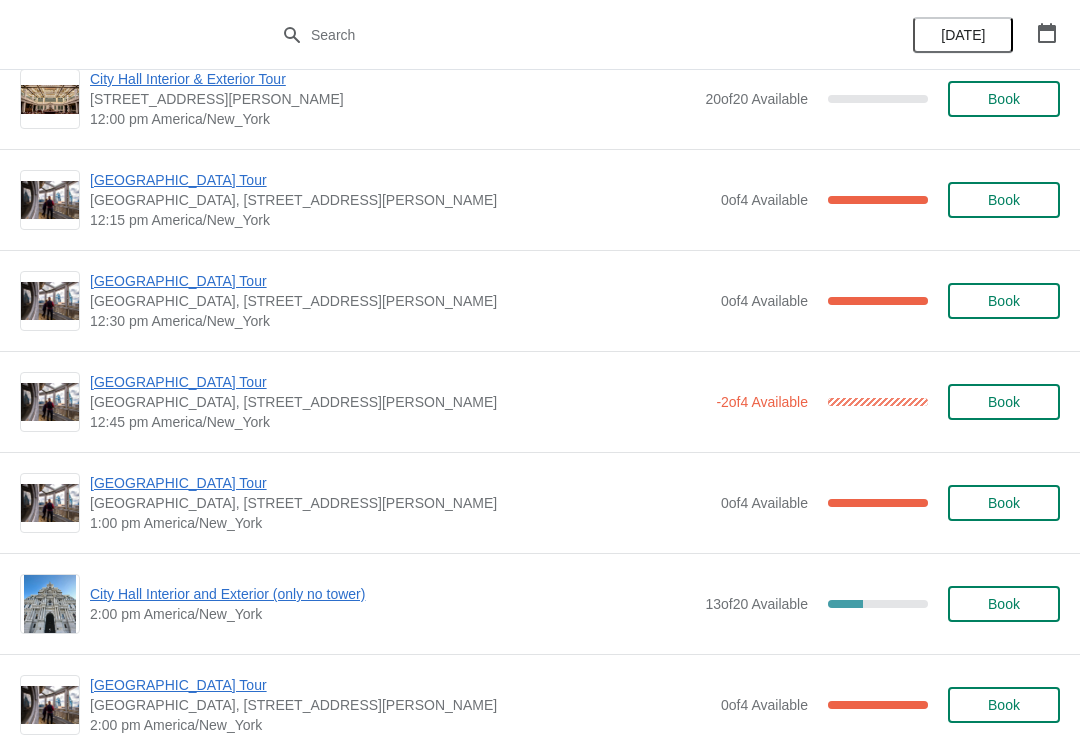 click on "[GEOGRAPHIC_DATA] Tour" at bounding box center [398, 382] 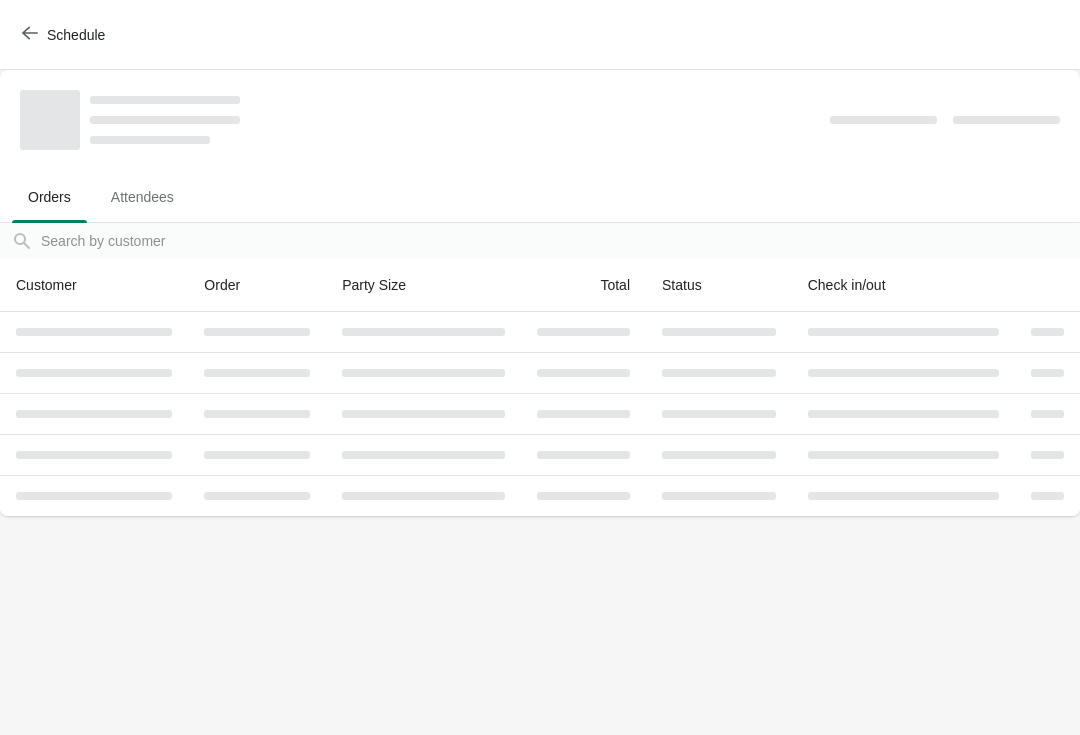 scroll, scrollTop: 0, scrollLeft: 0, axis: both 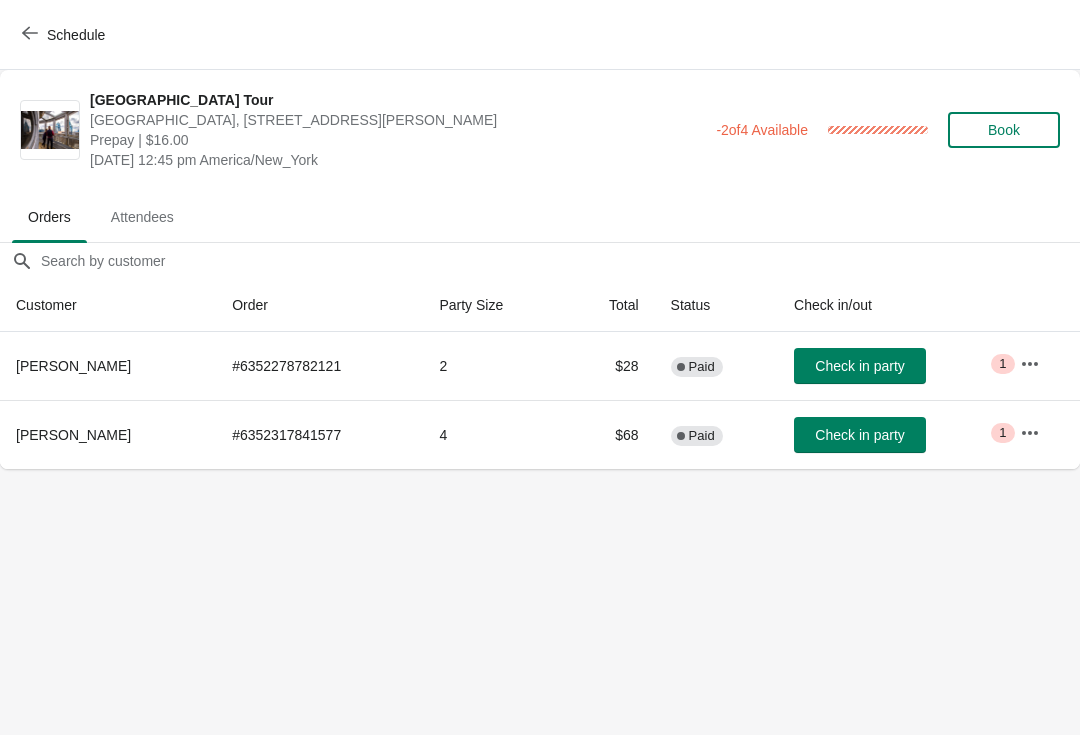 click 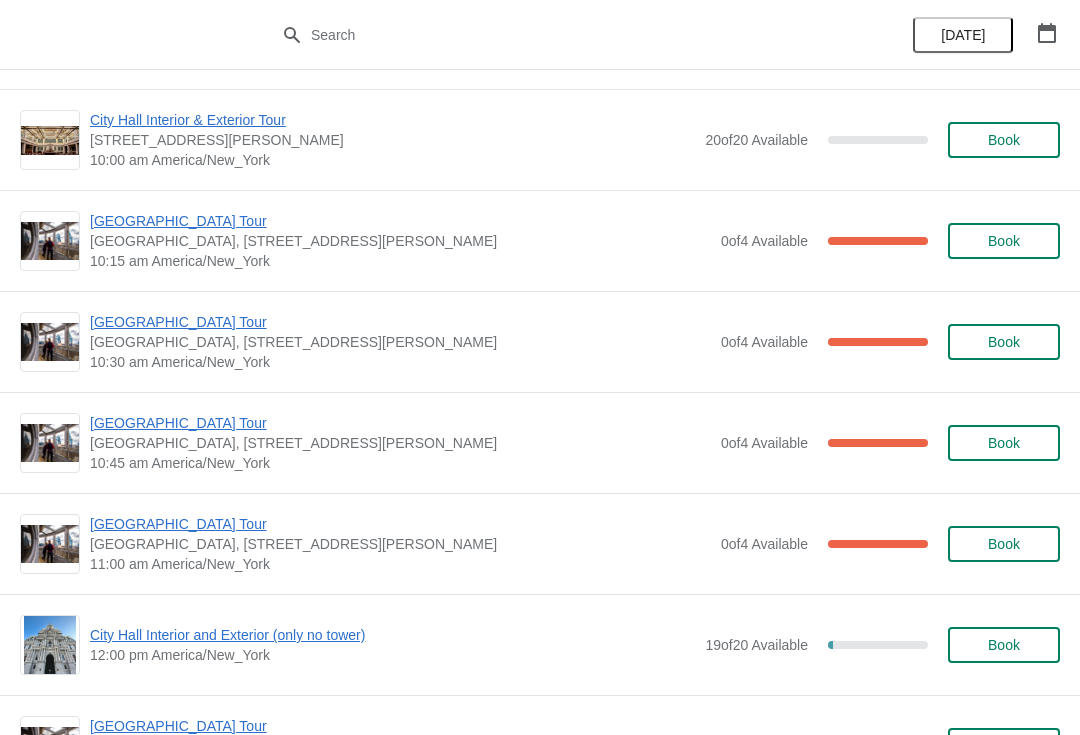 scroll, scrollTop: 290, scrollLeft: 0, axis: vertical 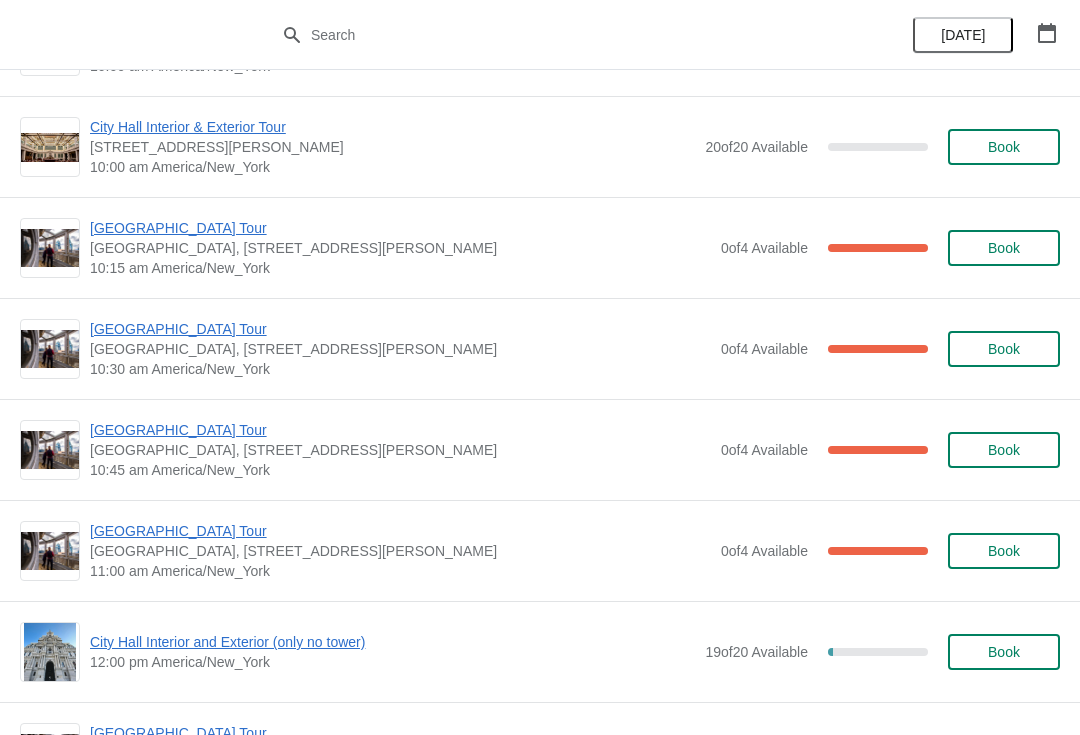 click on "[GEOGRAPHIC_DATA] Tour" at bounding box center (400, 228) 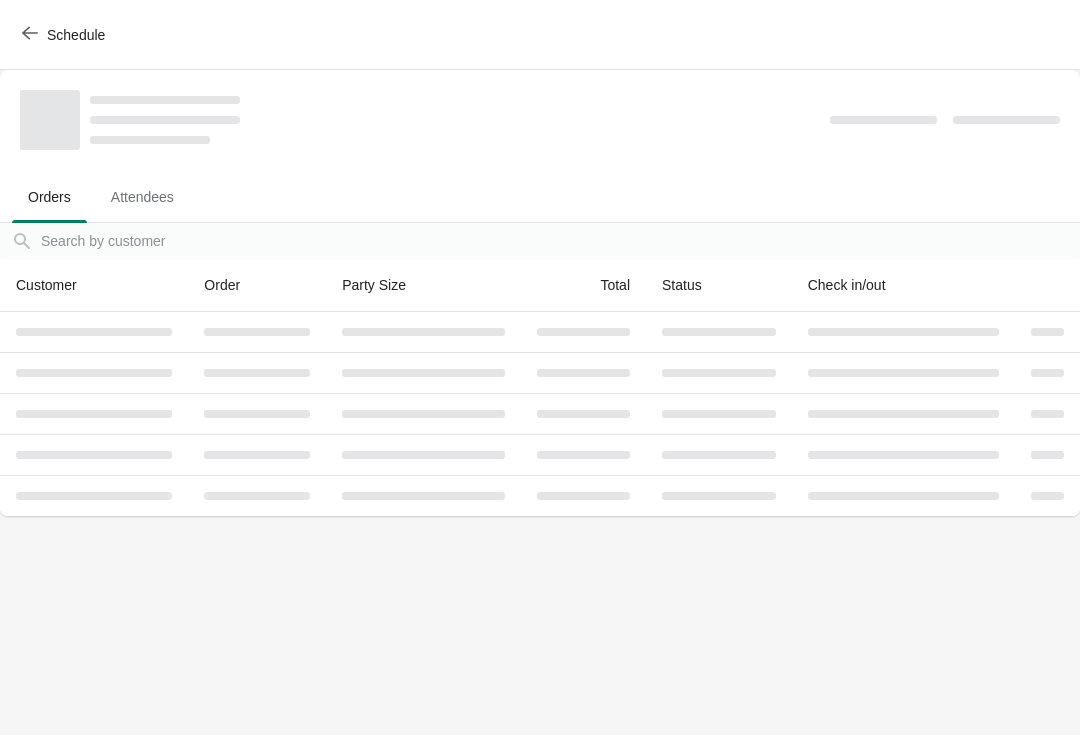 scroll, scrollTop: 0, scrollLeft: 0, axis: both 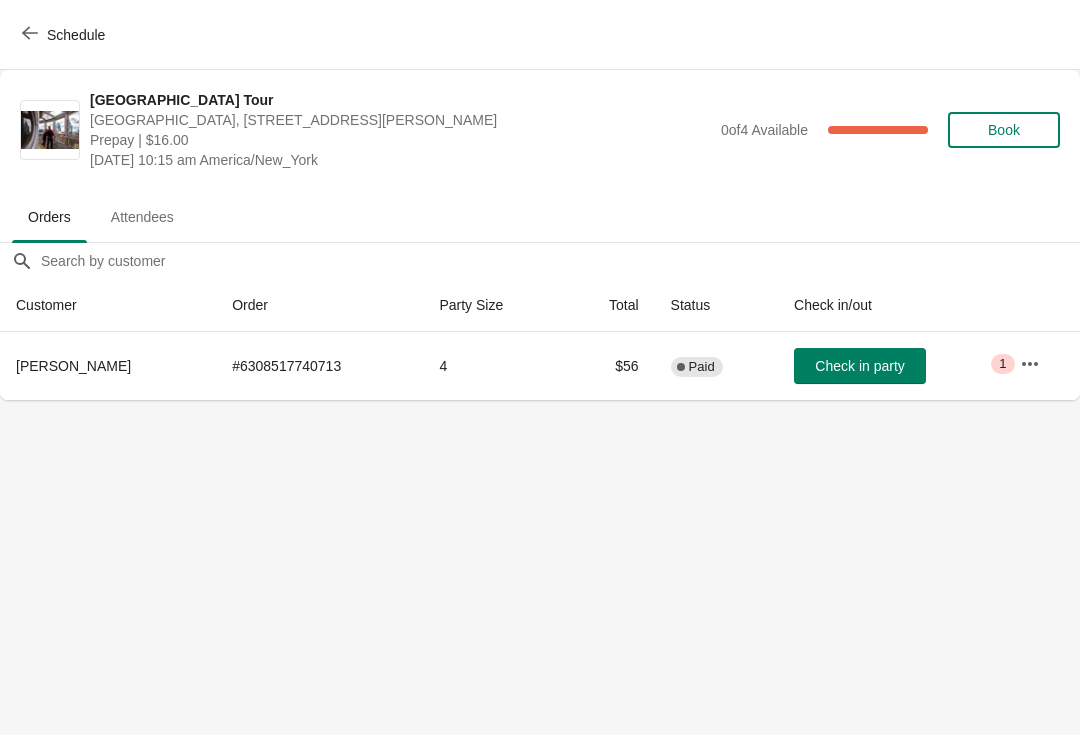 click on "Check in party" at bounding box center (859, 366) 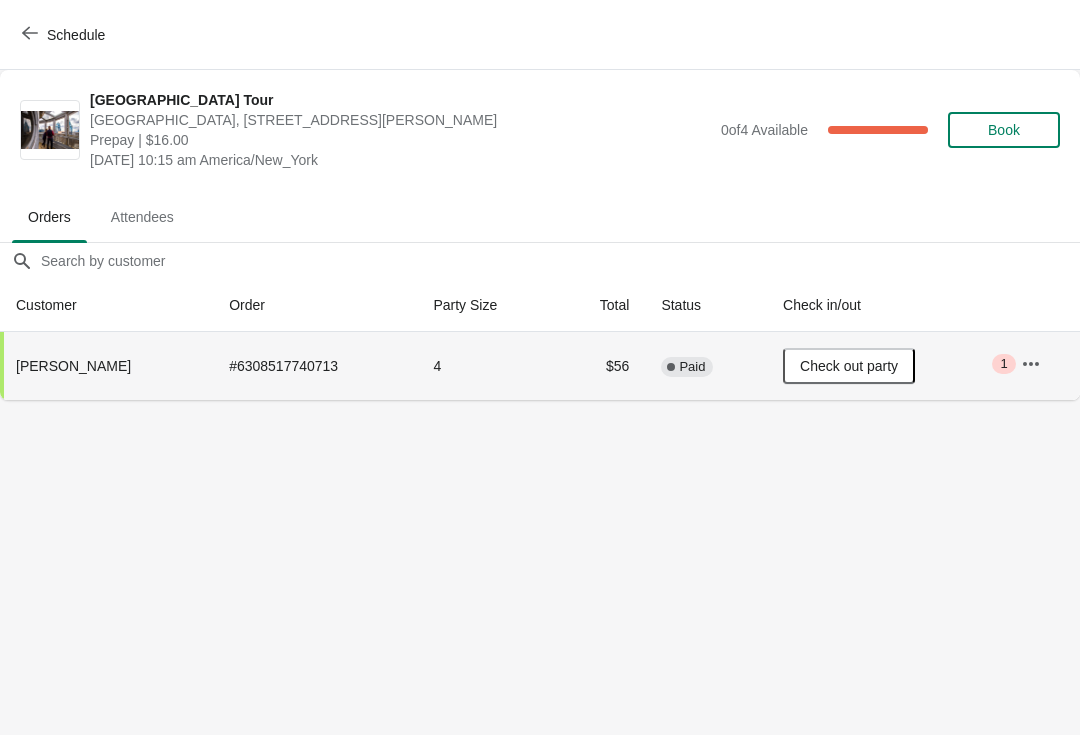 click 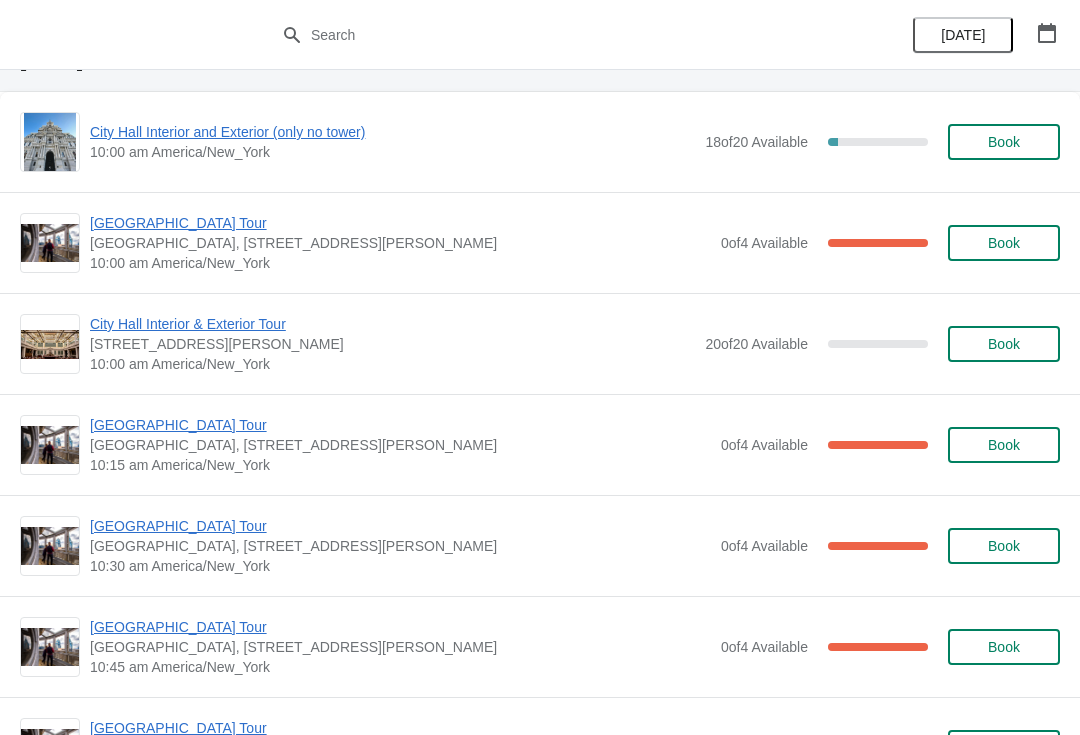 scroll, scrollTop: 119, scrollLeft: 0, axis: vertical 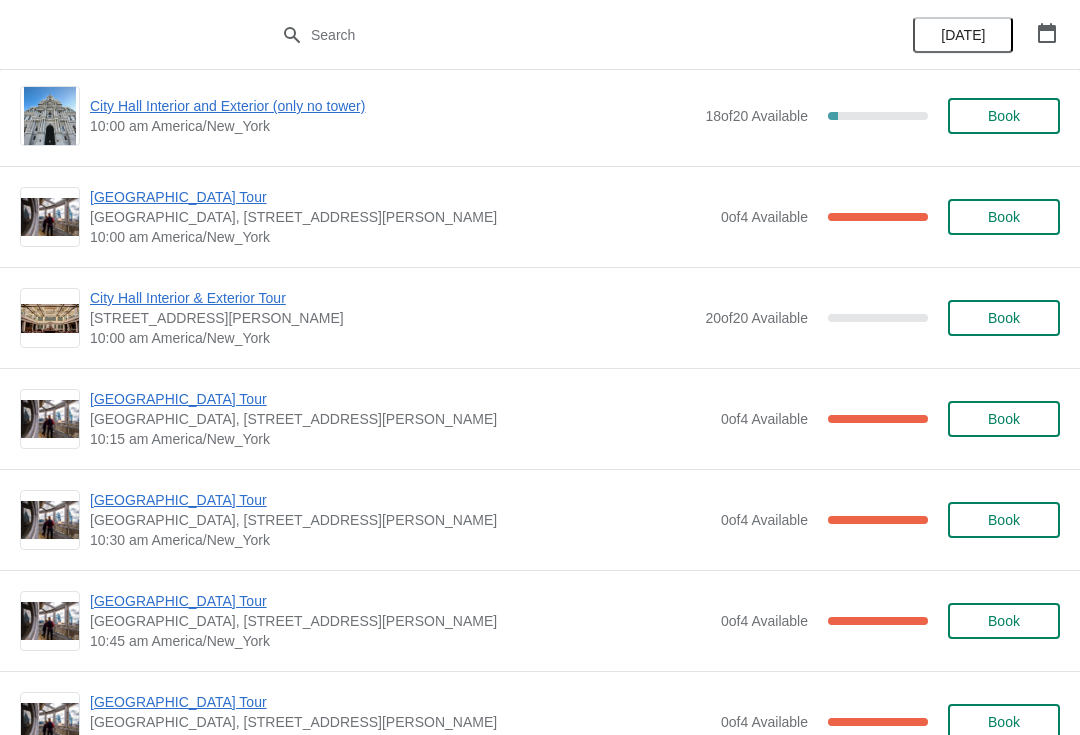 click on "[GEOGRAPHIC_DATA] Tour" at bounding box center (400, 399) 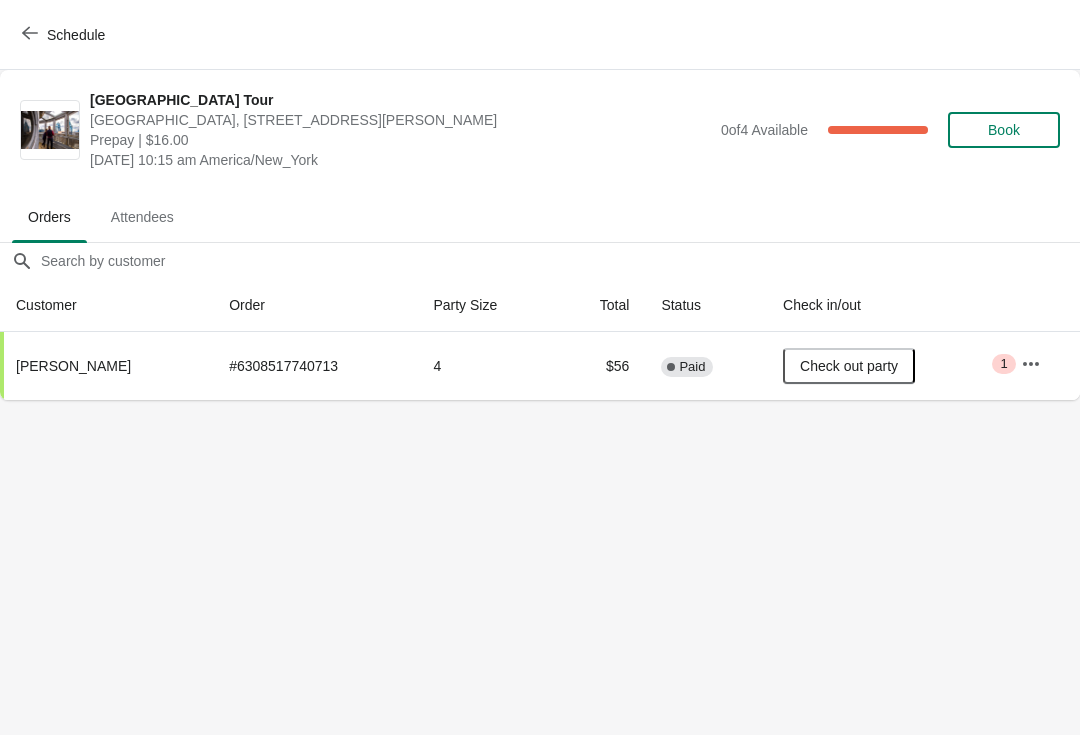 click 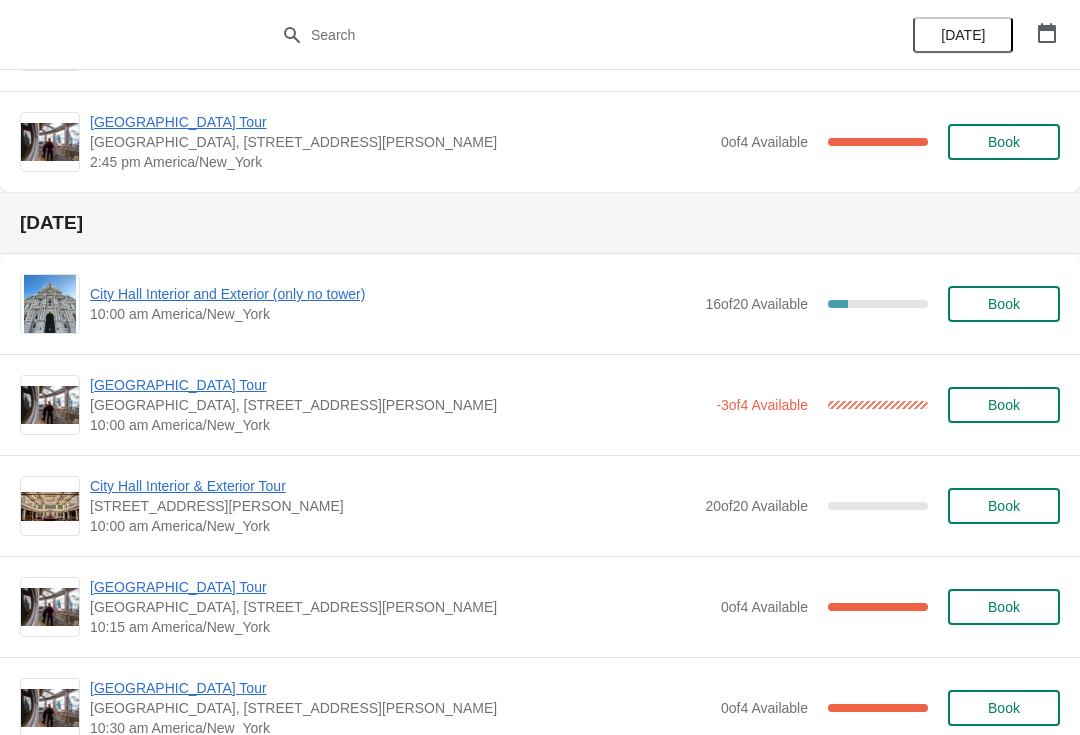 scroll, scrollTop: 1886, scrollLeft: 0, axis: vertical 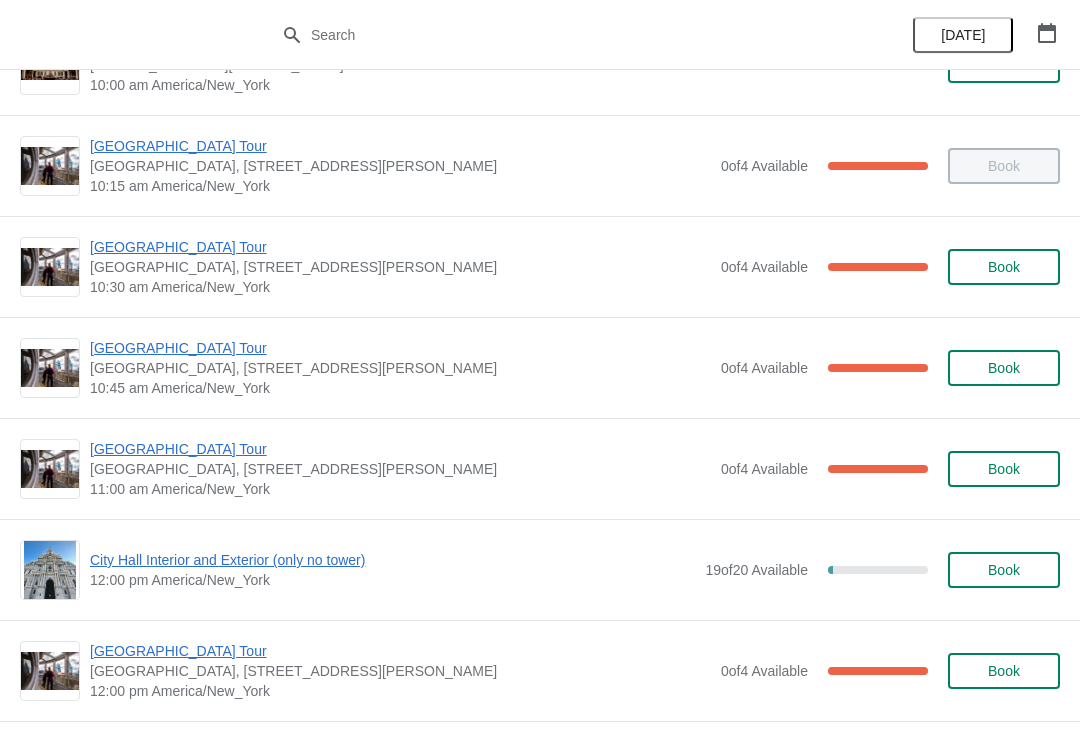 click on "[GEOGRAPHIC_DATA] Tour" at bounding box center (400, 247) 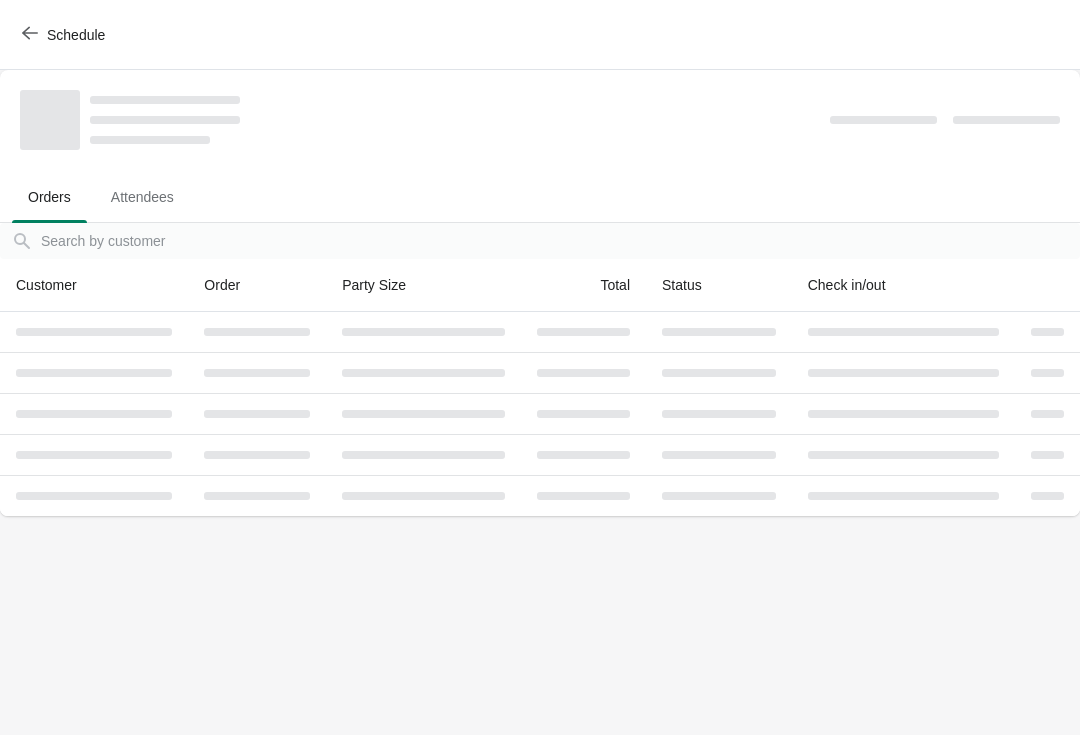 scroll, scrollTop: 0, scrollLeft: 0, axis: both 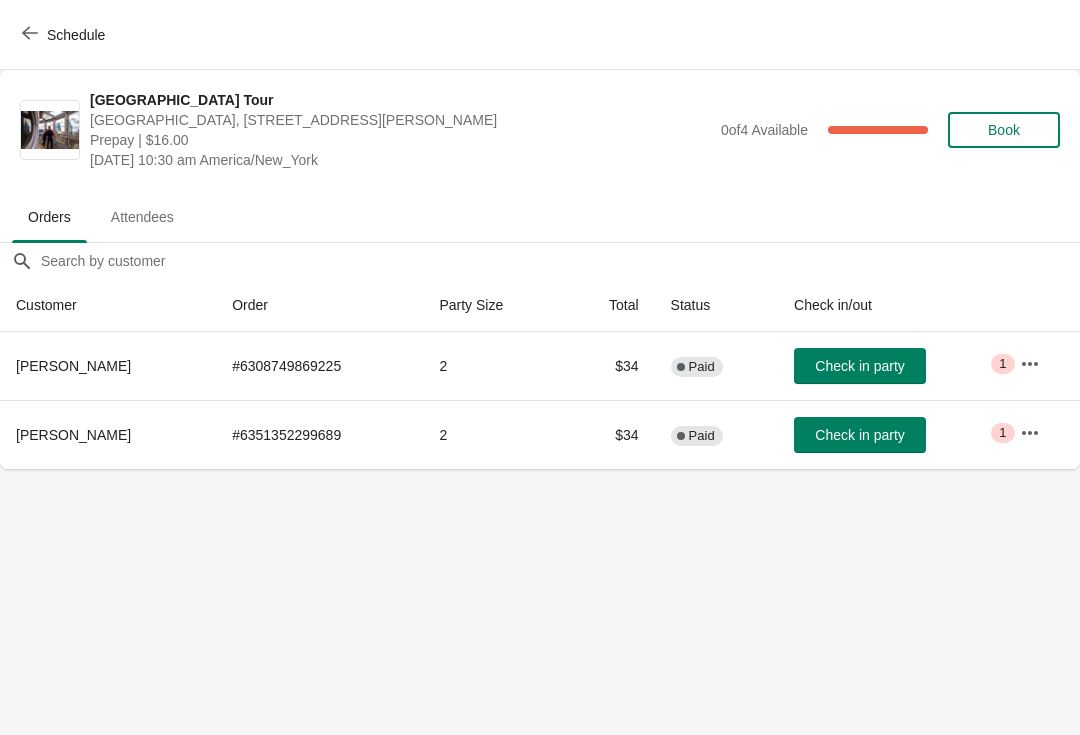 click on "Check in party" at bounding box center (859, 366) 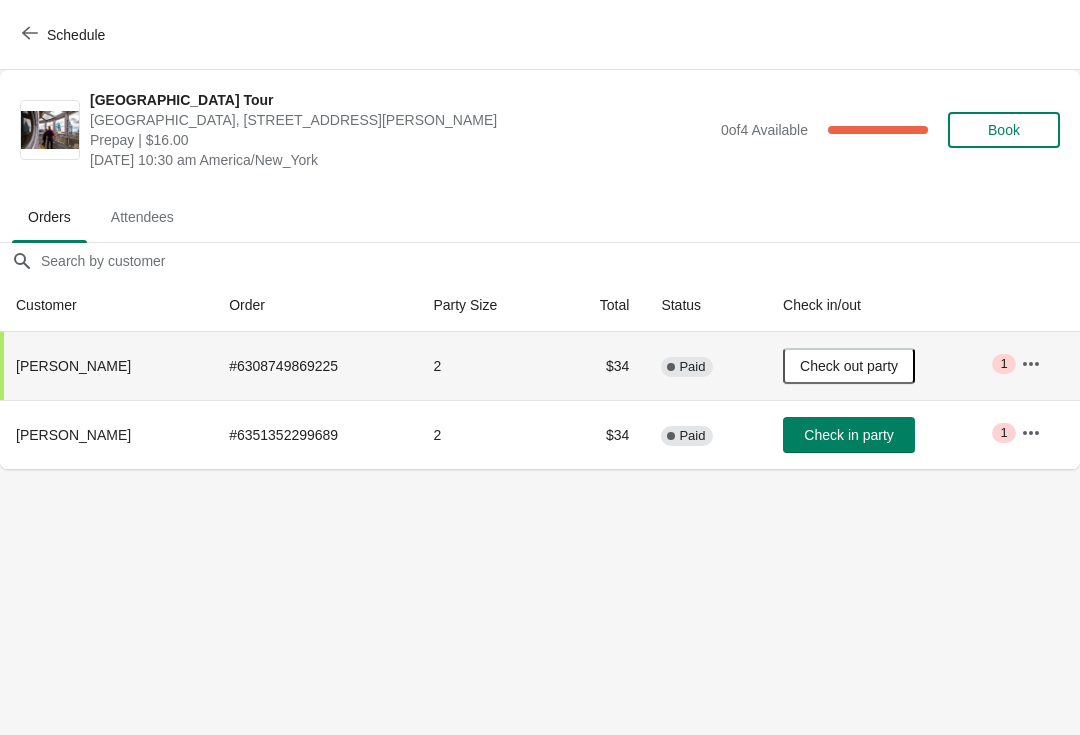 click on "Check in party" at bounding box center [849, 435] 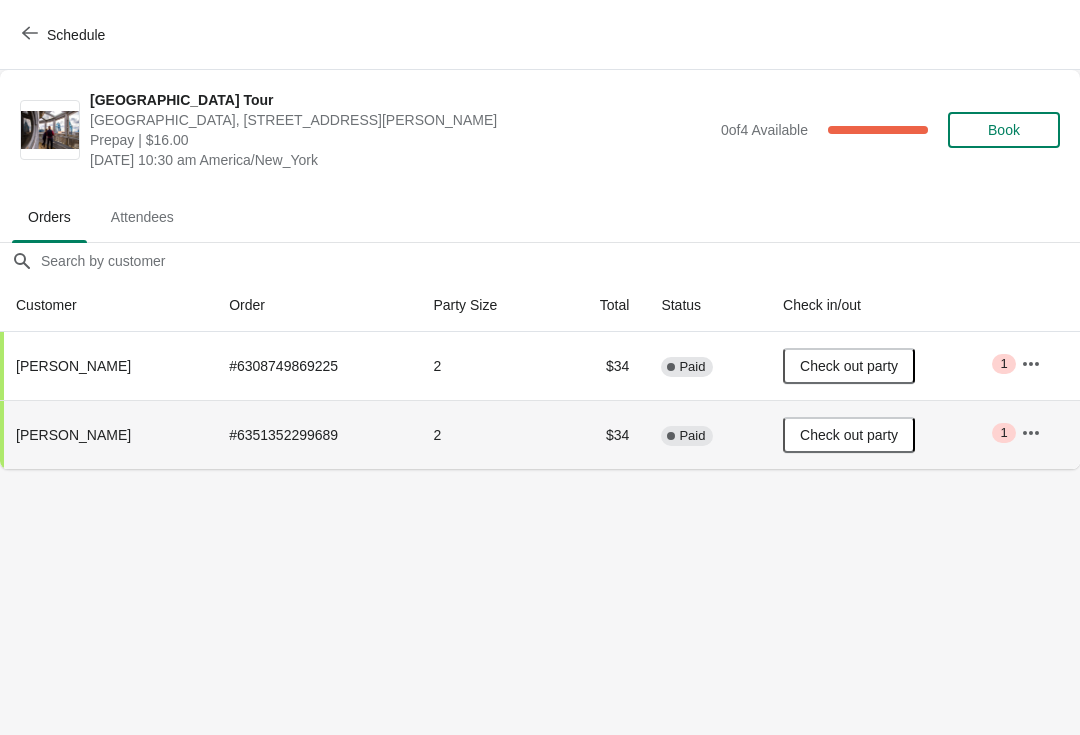 click on "Schedule" at bounding box center (65, 35) 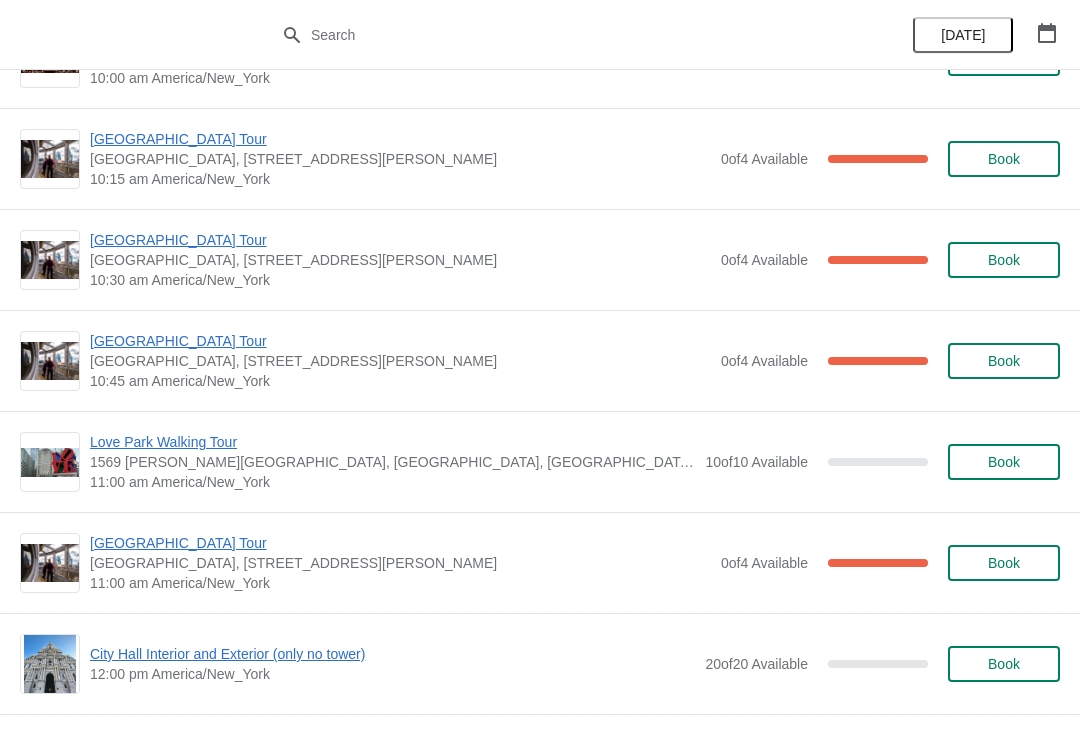 scroll, scrollTop: 2358, scrollLeft: 0, axis: vertical 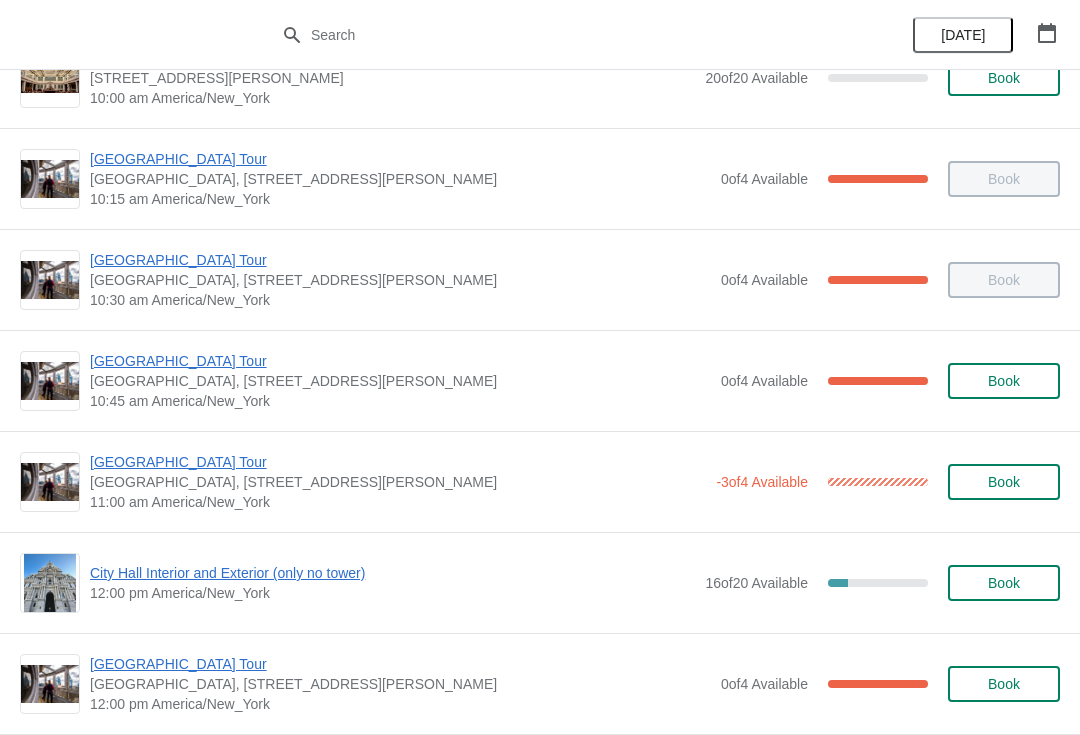 click on "[GEOGRAPHIC_DATA] Tour" at bounding box center [398, 462] 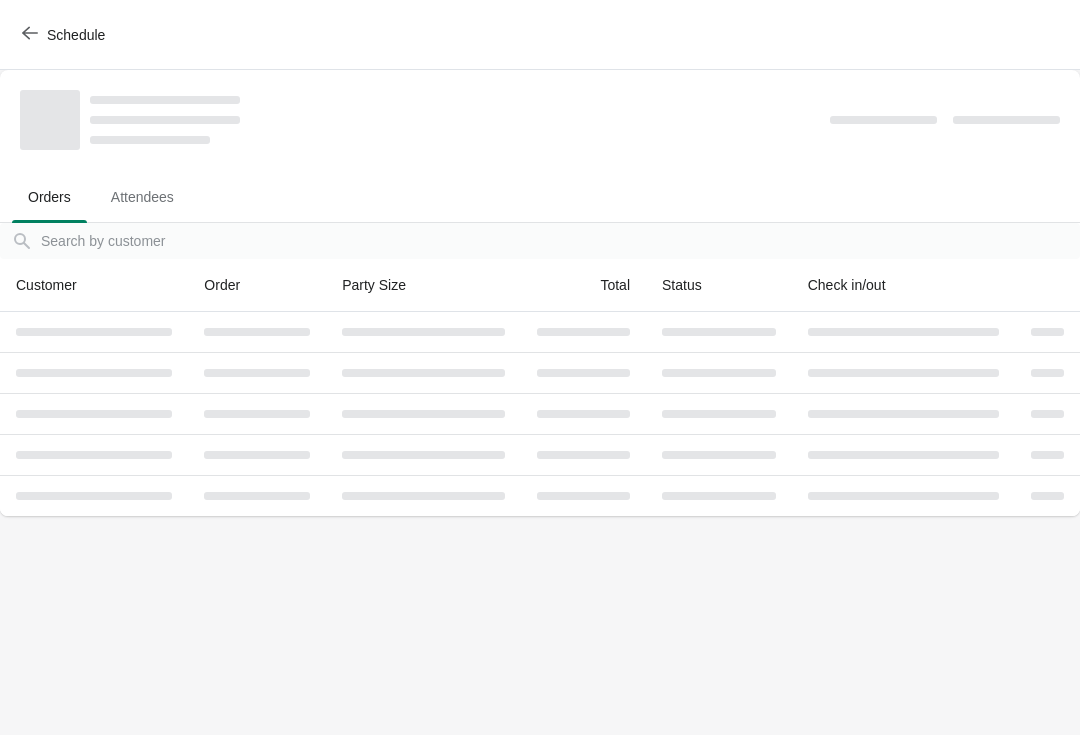 scroll, scrollTop: 0, scrollLeft: 0, axis: both 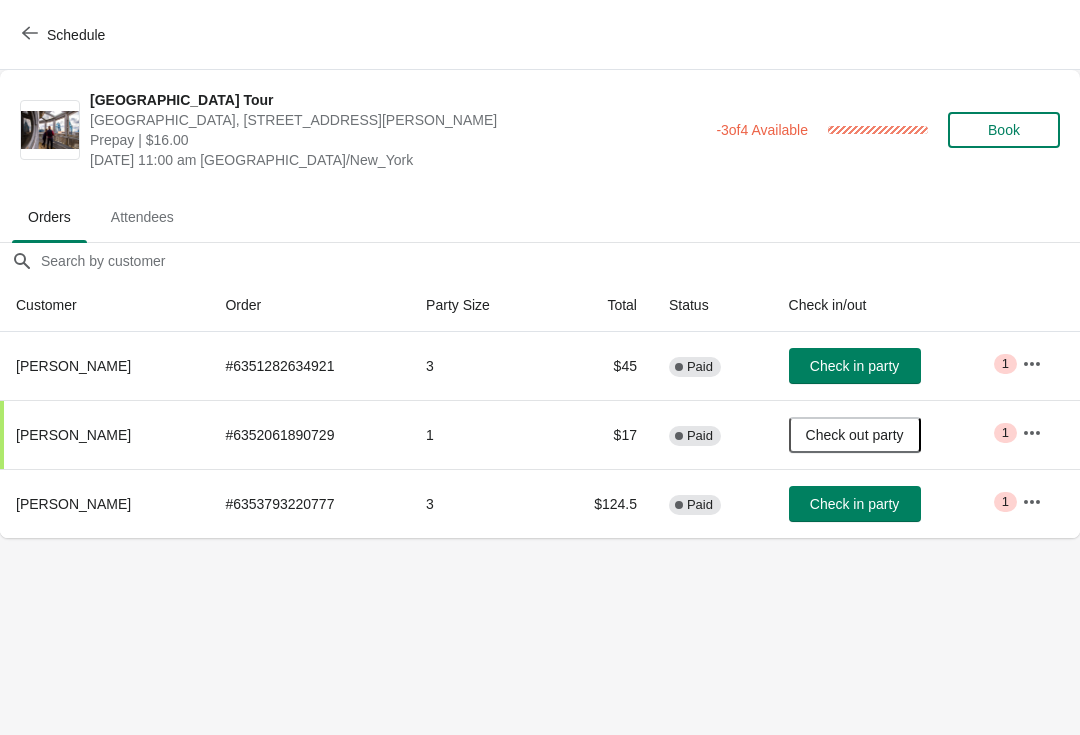 click 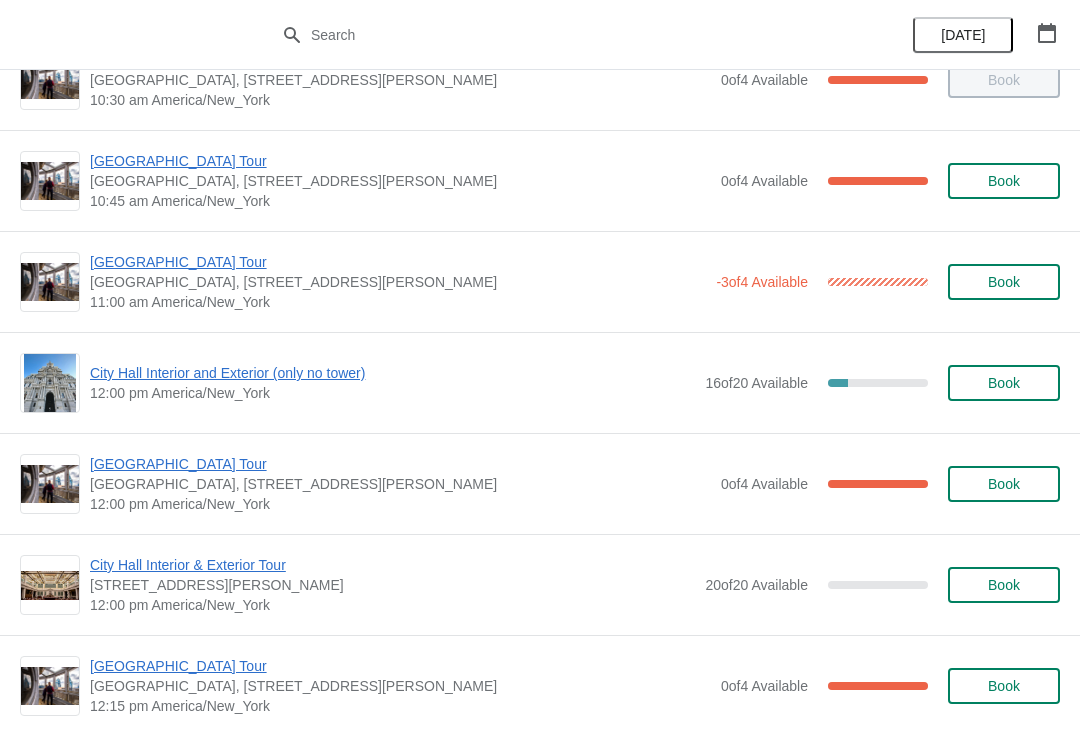 scroll, scrollTop: 560, scrollLeft: 0, axis: vertical 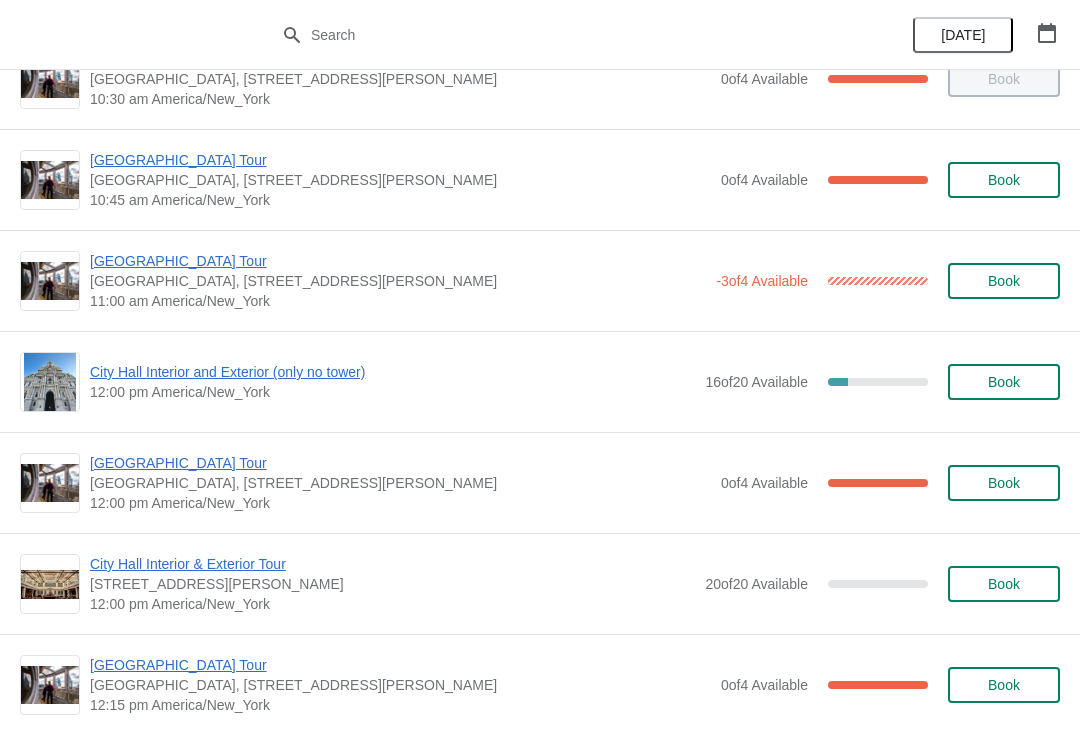 click on "City Hall Interior and Exterior (only no tower)" at bounding box center [392, 372] 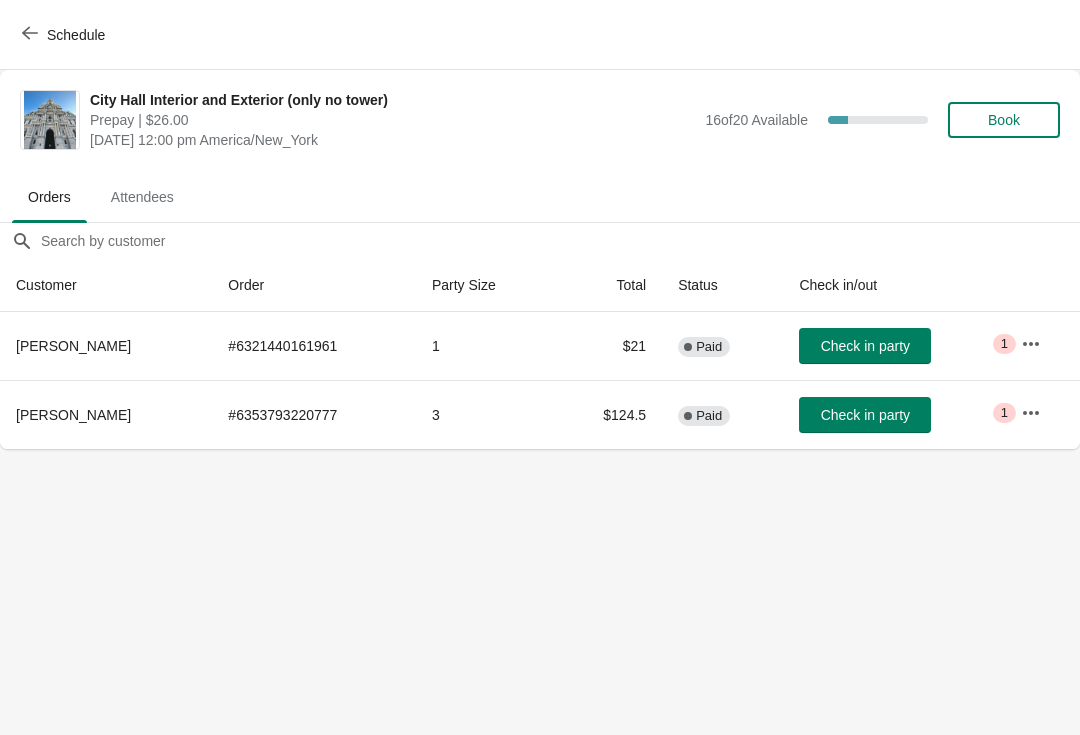 click on "Schedule" at bounding box center (65, 35) 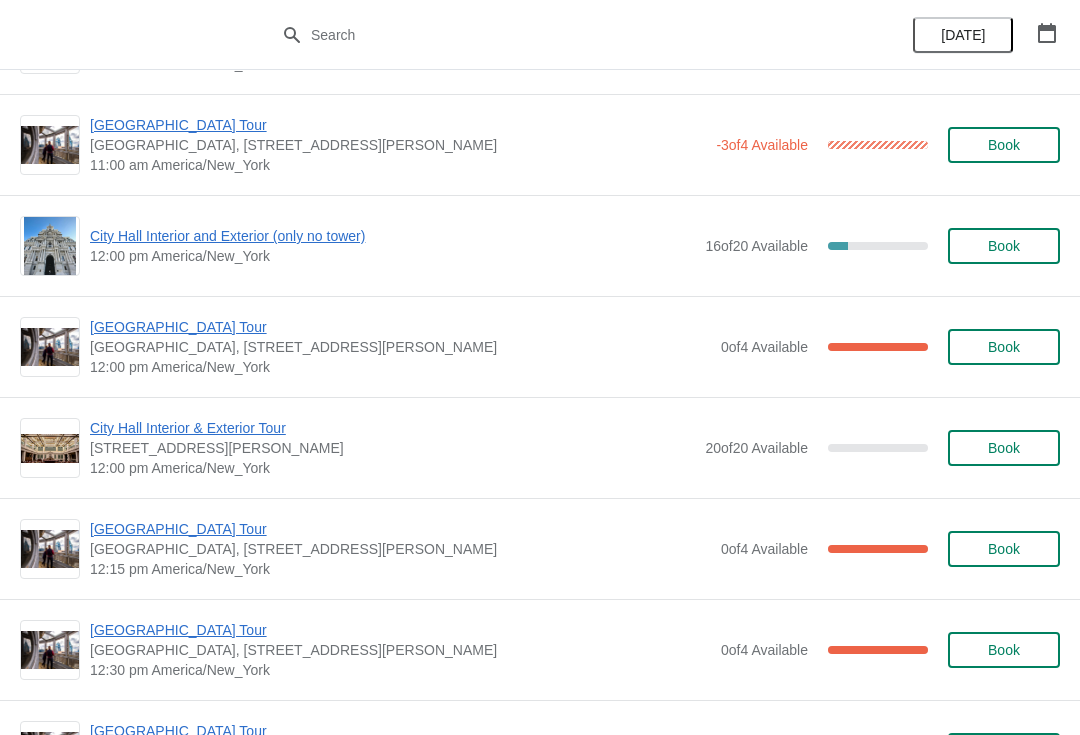 scroll, scrollTop: 694, scrollLeft: 0, axis: vertical 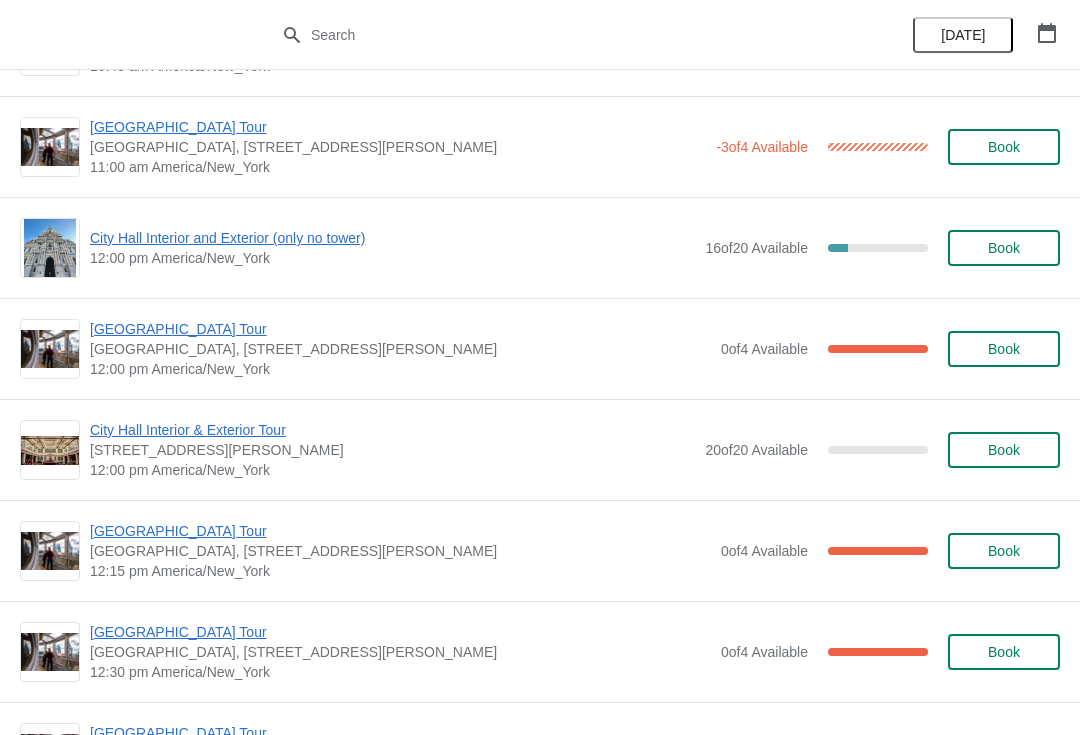 click on "City Hall Interior and Exterior (only no tower)" at bounding box center [392, 238] 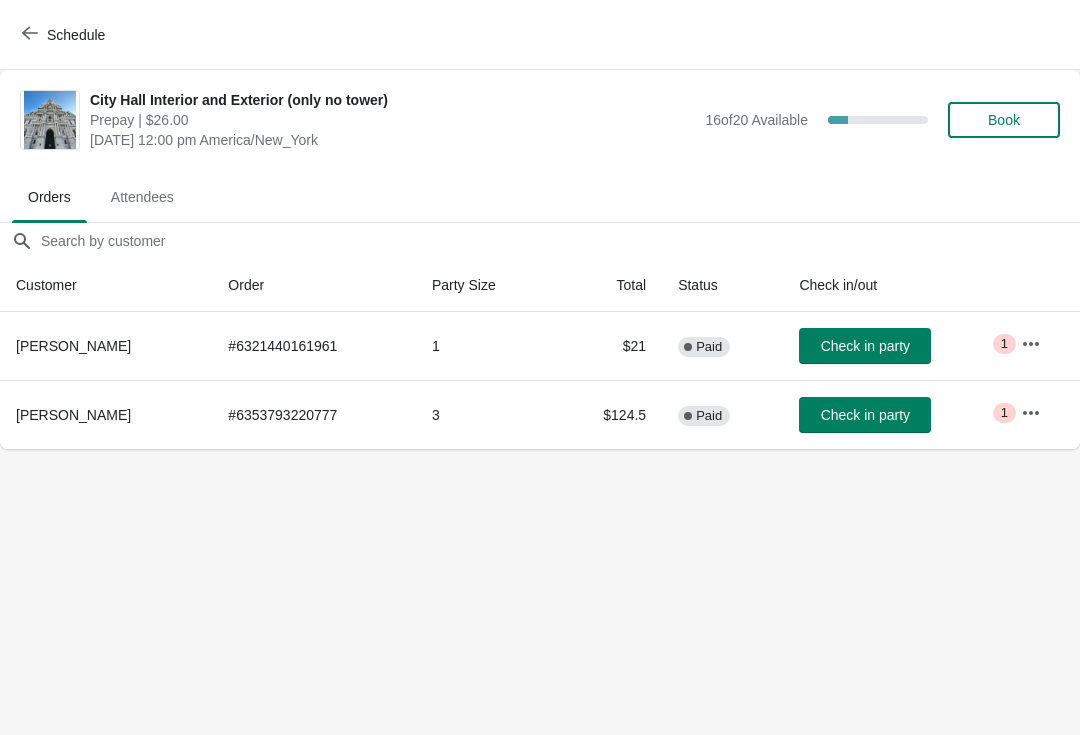click on "Book" at bounding box center [1004, 120] 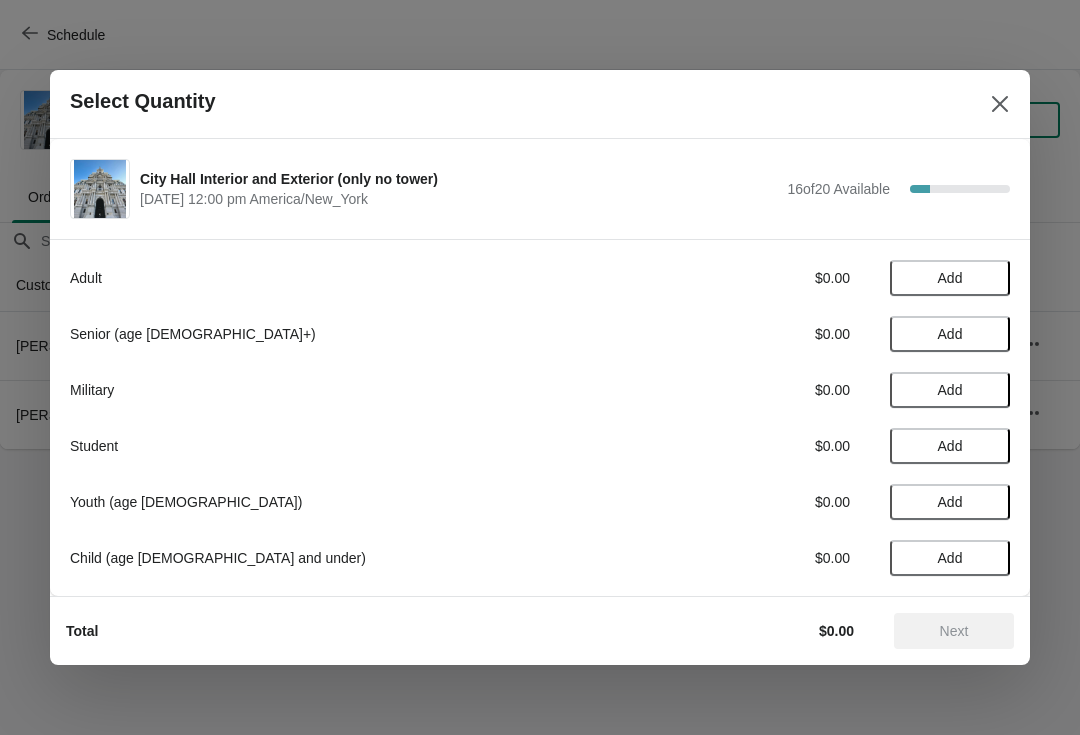 click on "Add" at bounding box center (950, 278) 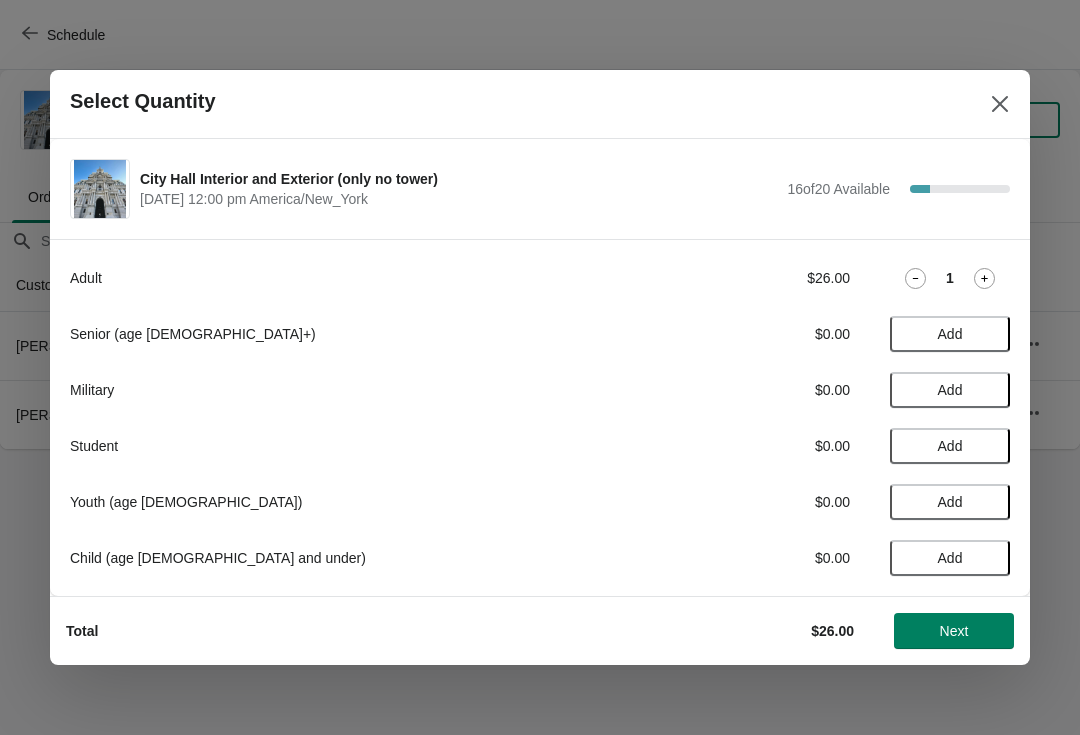 click 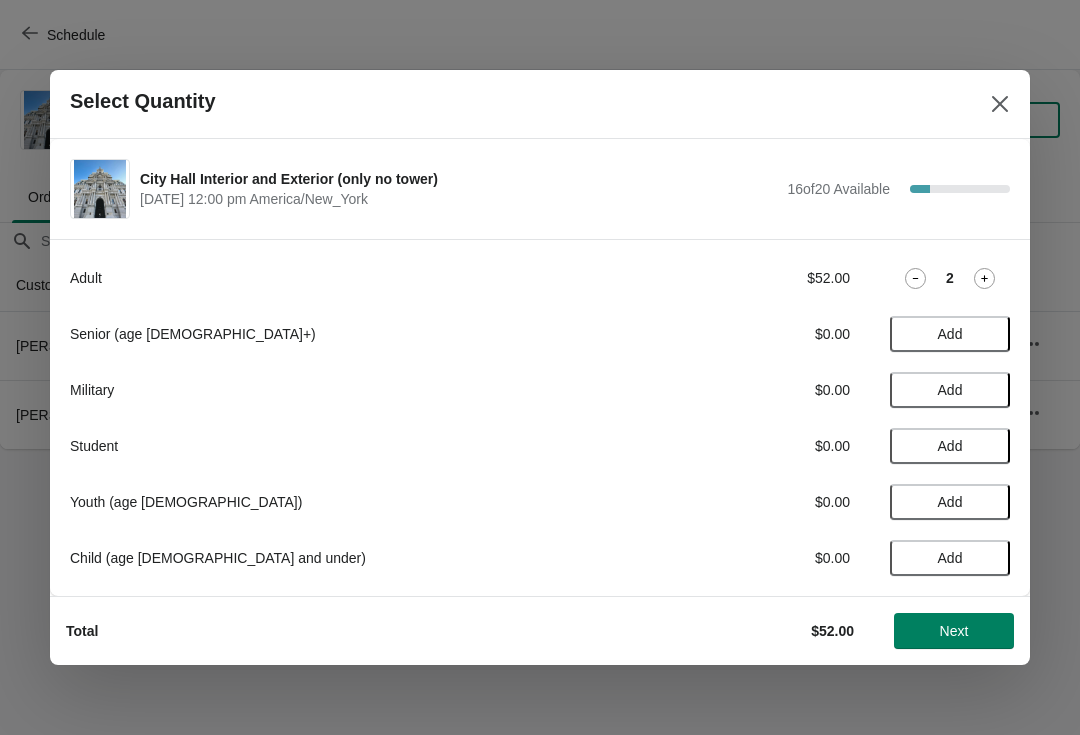 click 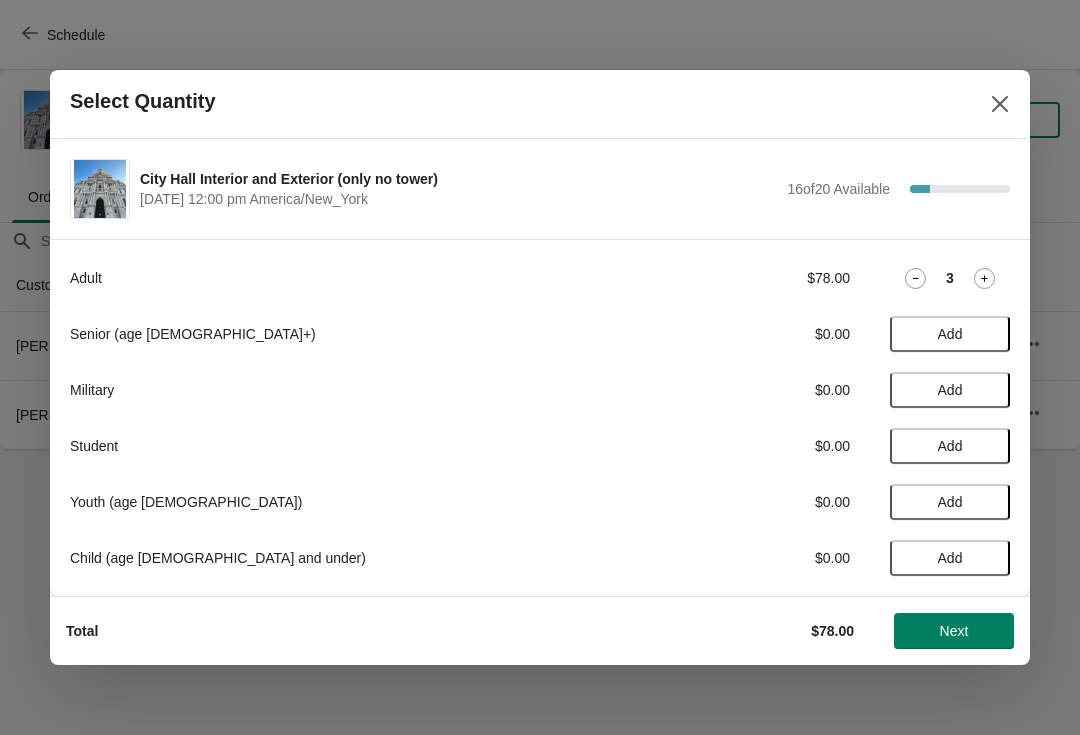 click on "Next" at bounding box center [954, 631] 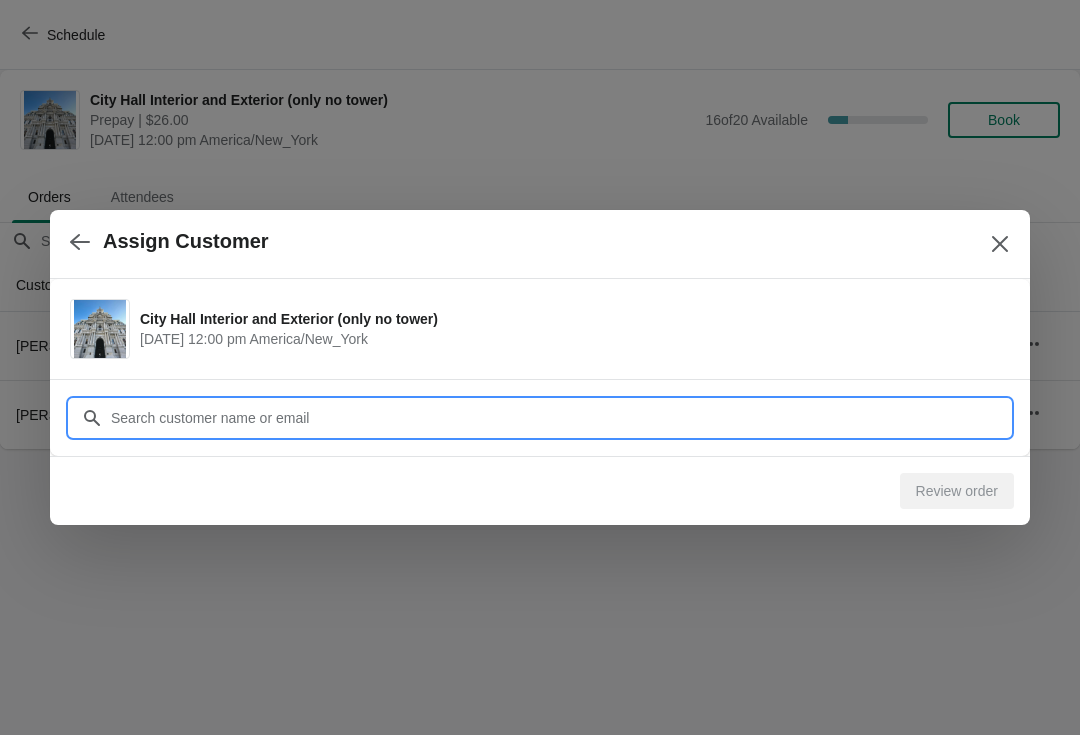 click on "Customer" at bounding box center [560, 418] 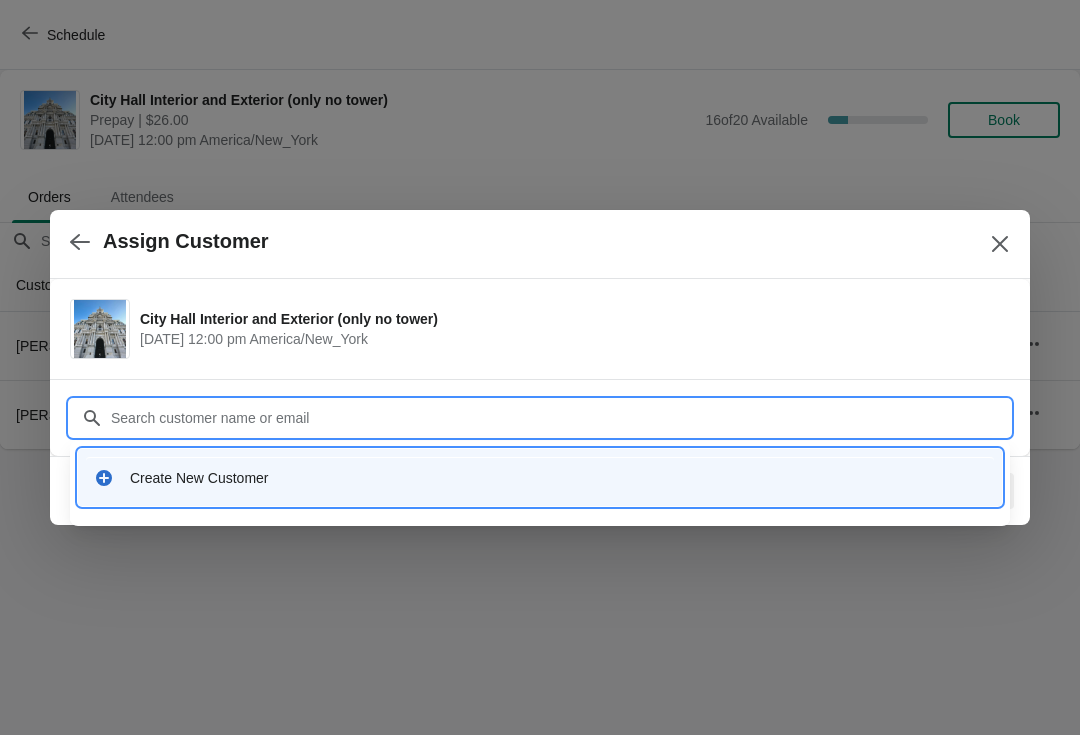 click on "Create New Customer" at bounding box center (540, 477) 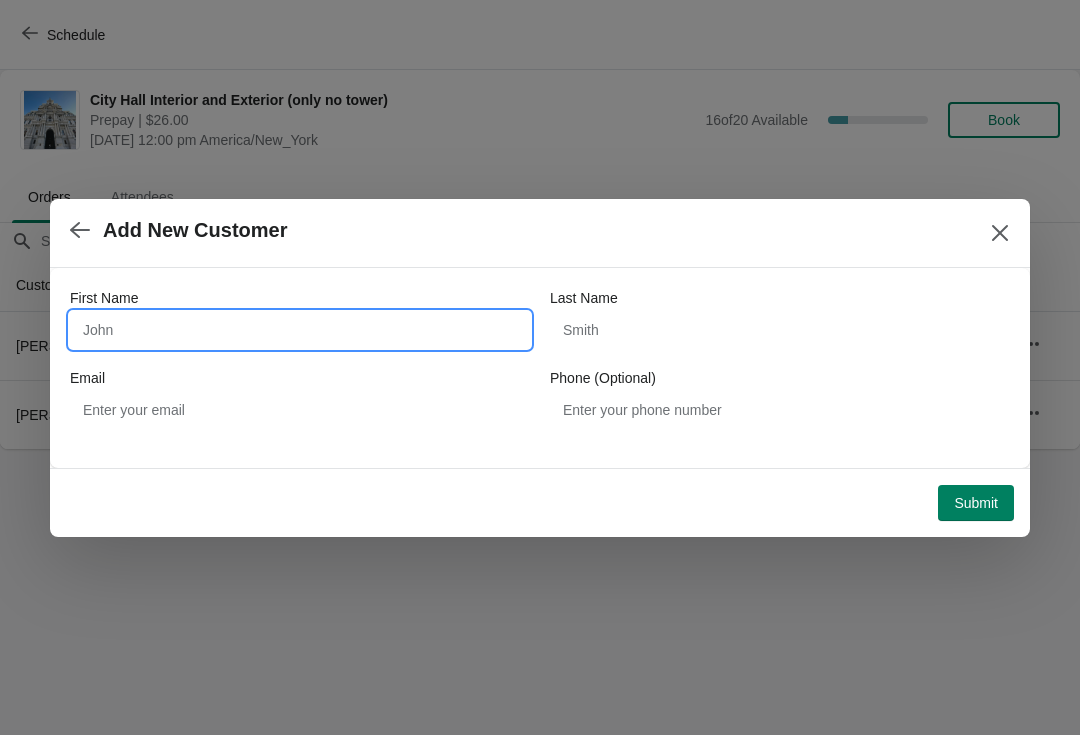 click on "First Name" at bounding box center [300, 330] 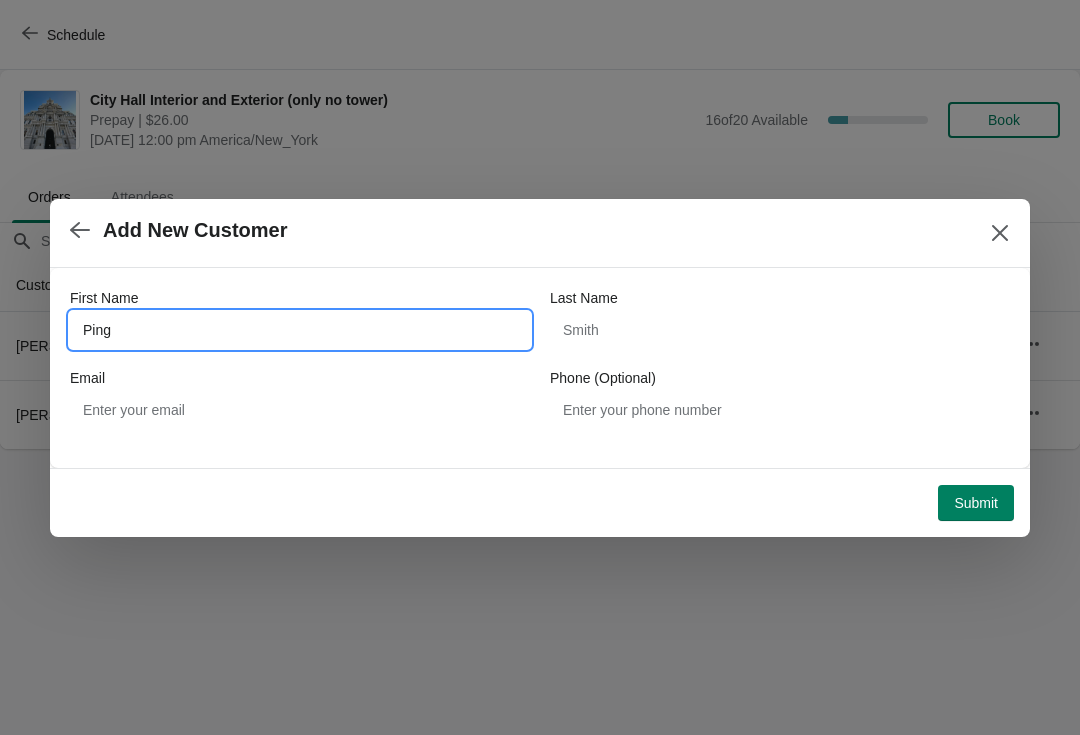 type on "Ping" 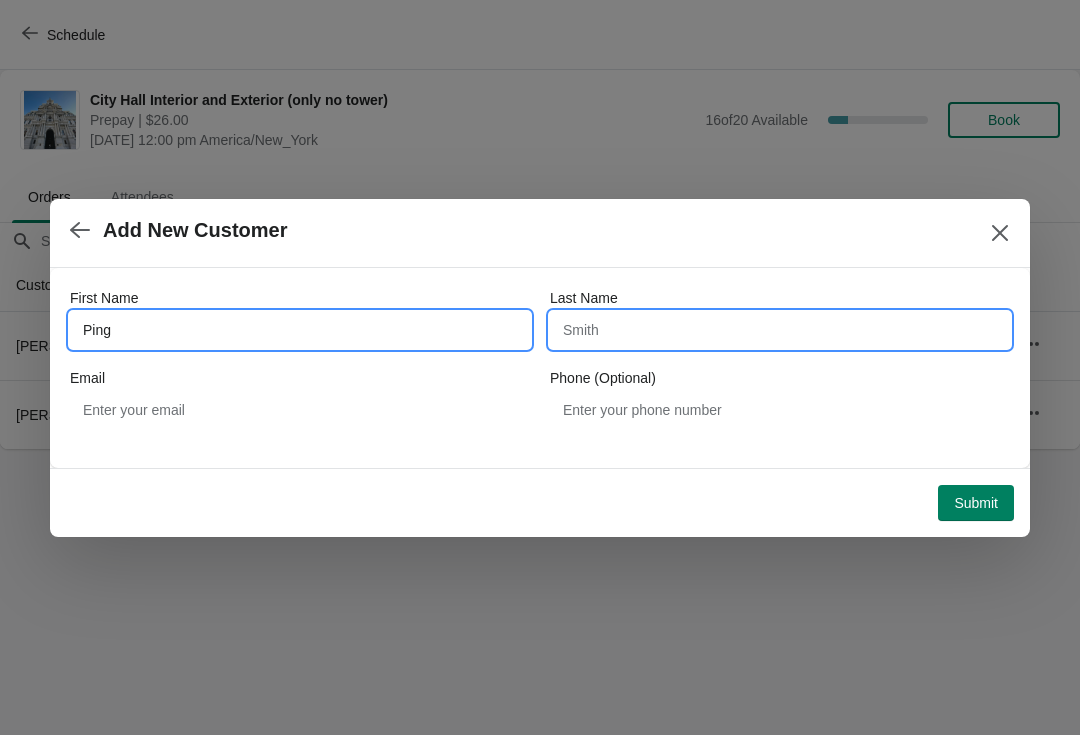 click on "Last Name" at bounding box center (780, 330) 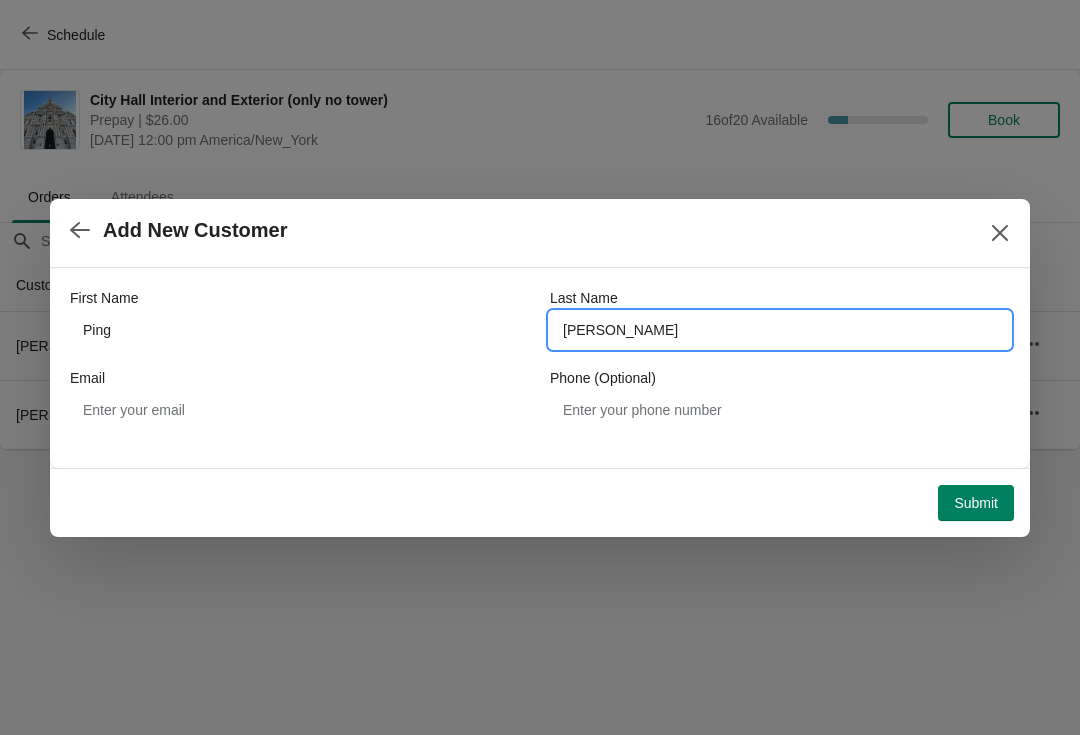 type on "[PERSON_NAME]" 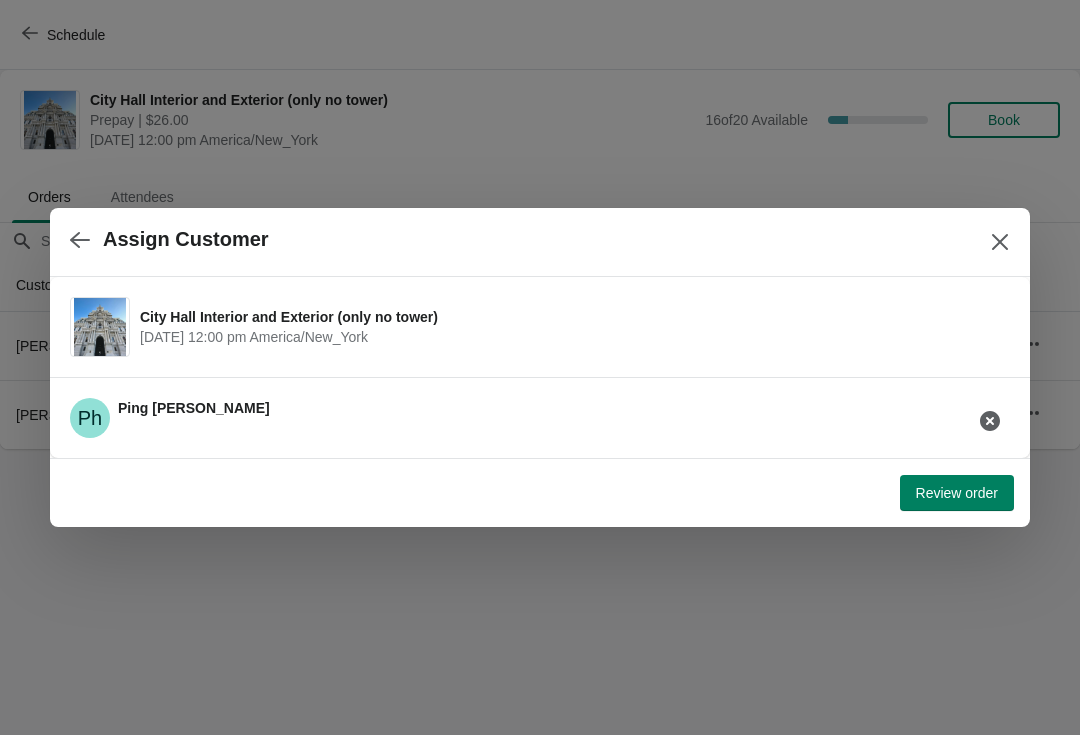 click on "Review order" at bounding box center (957, 493) 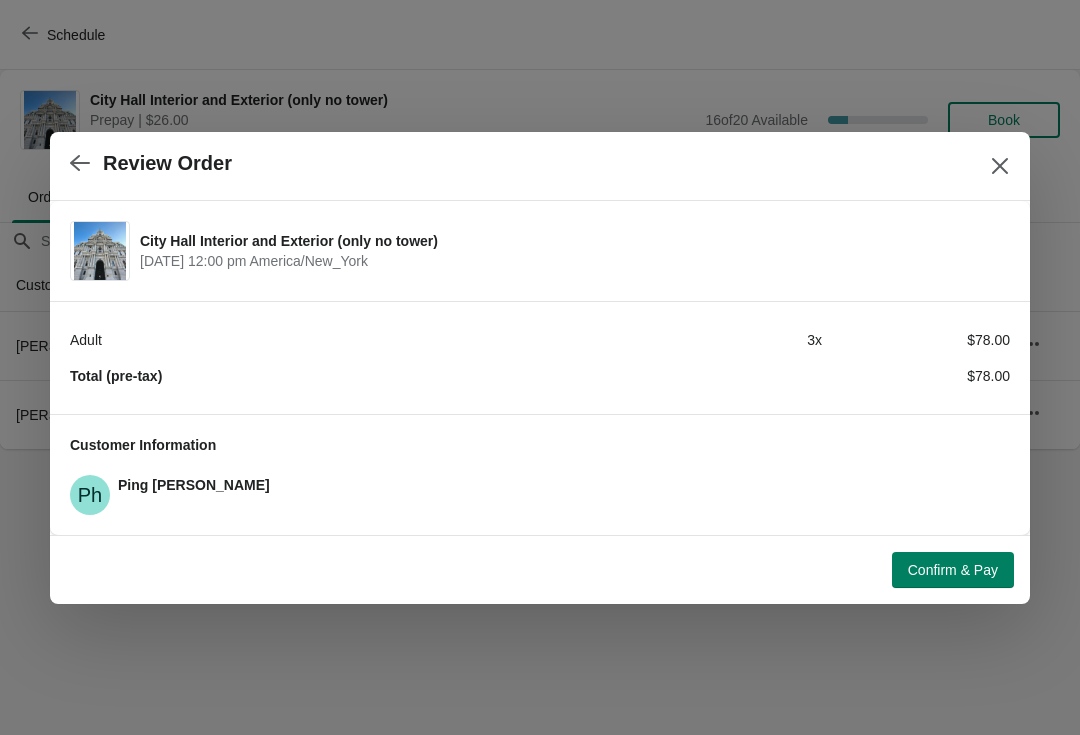 click on "Confirm & Pay" at bounding box center [953, 570] 